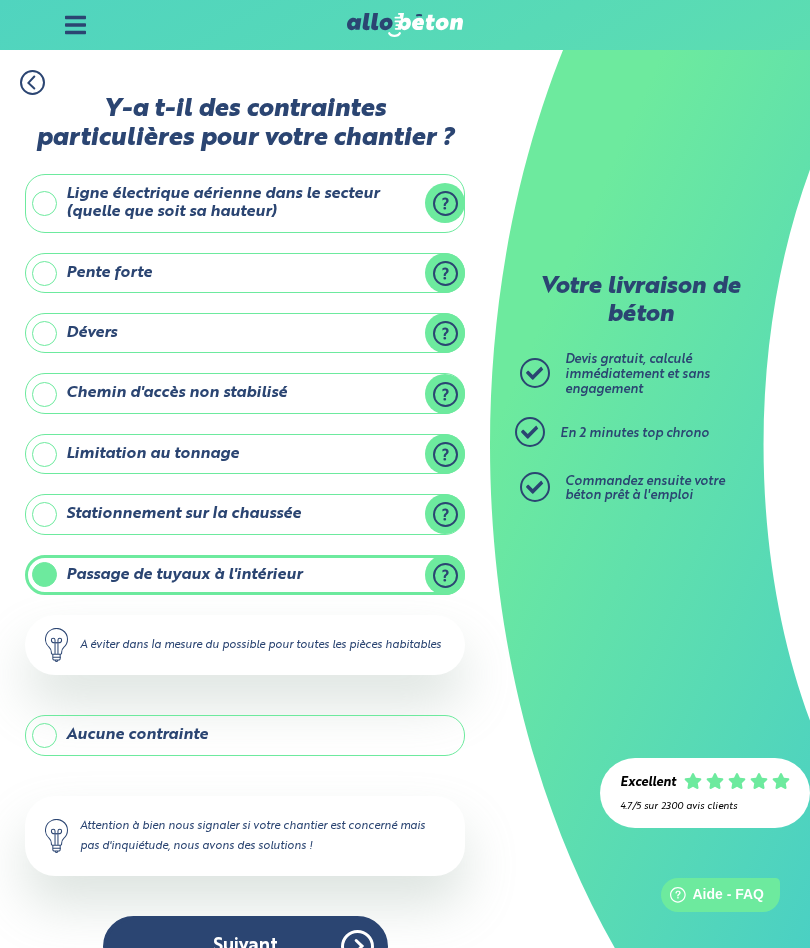 scroll, scrollTop: 0, scrollLeft: 0, axis: both 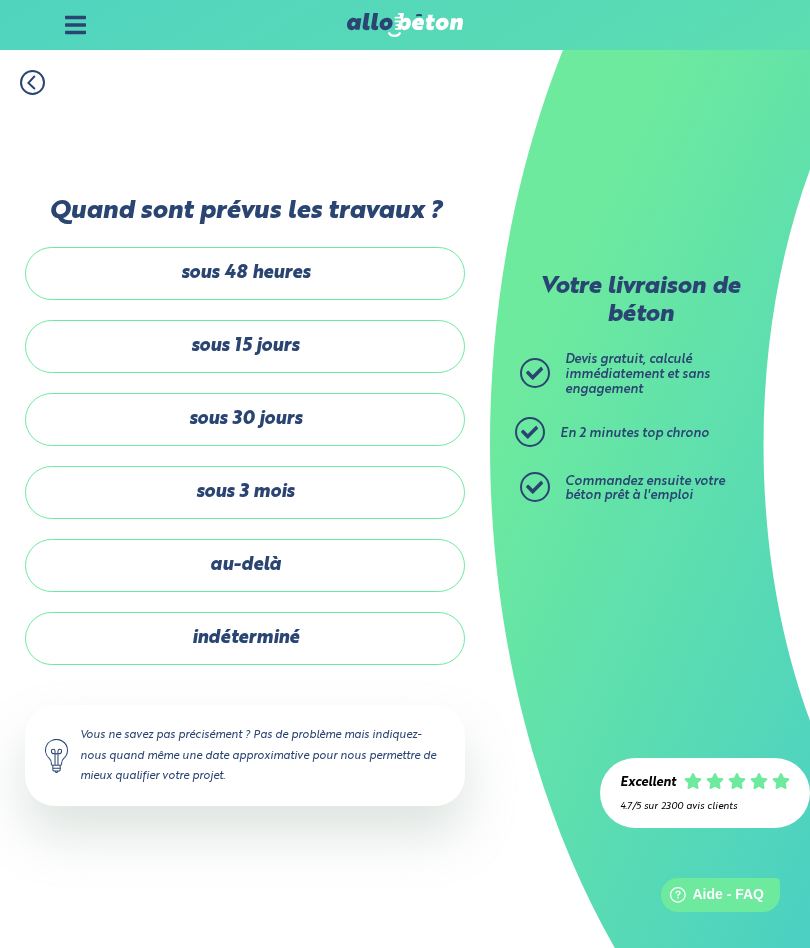 click on "sous 48 heures" at bounding box center (245, 273) 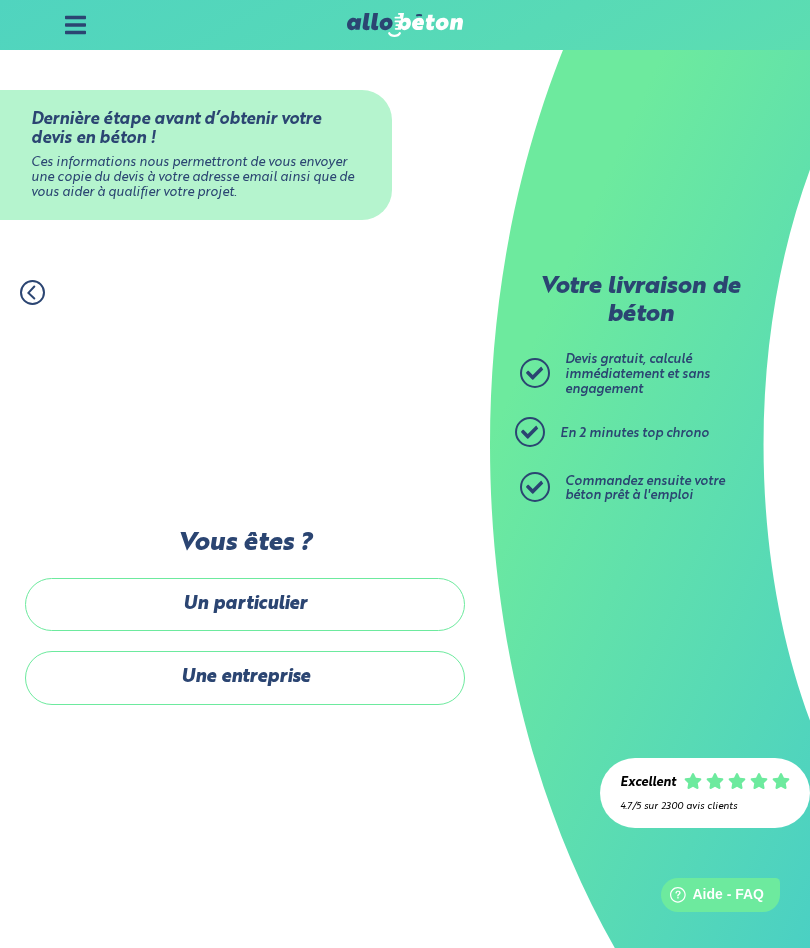 click on "Un particulier" at bounding box center (245, 604) 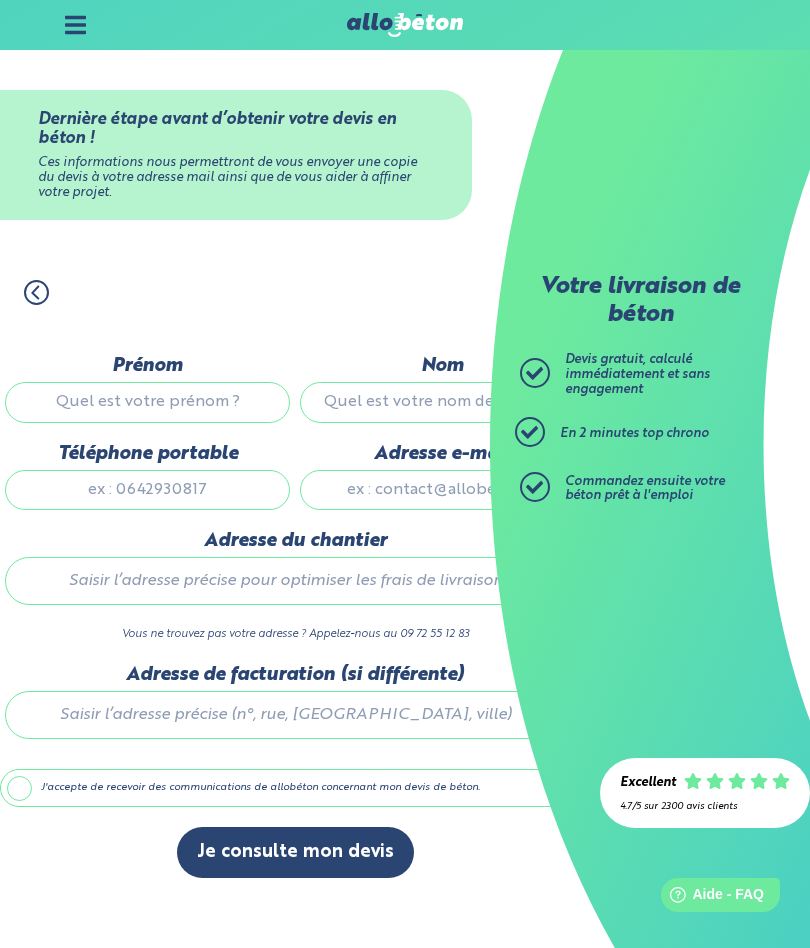 click on "Prénom" at bounding box center [147, 402] 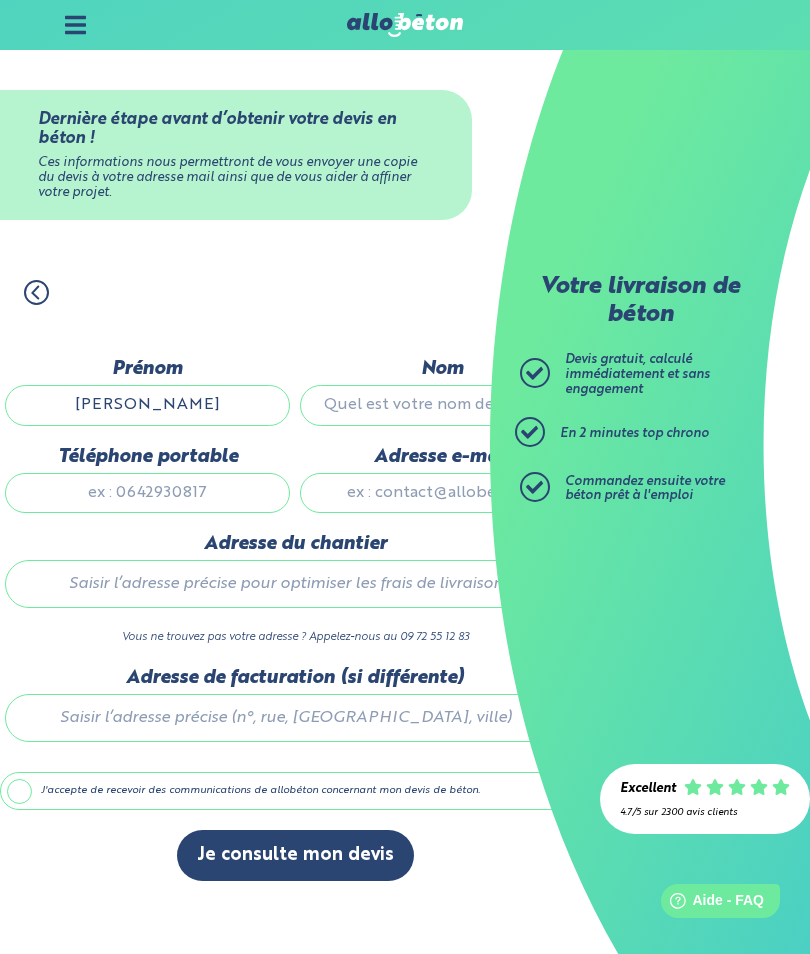 type on "Julien" 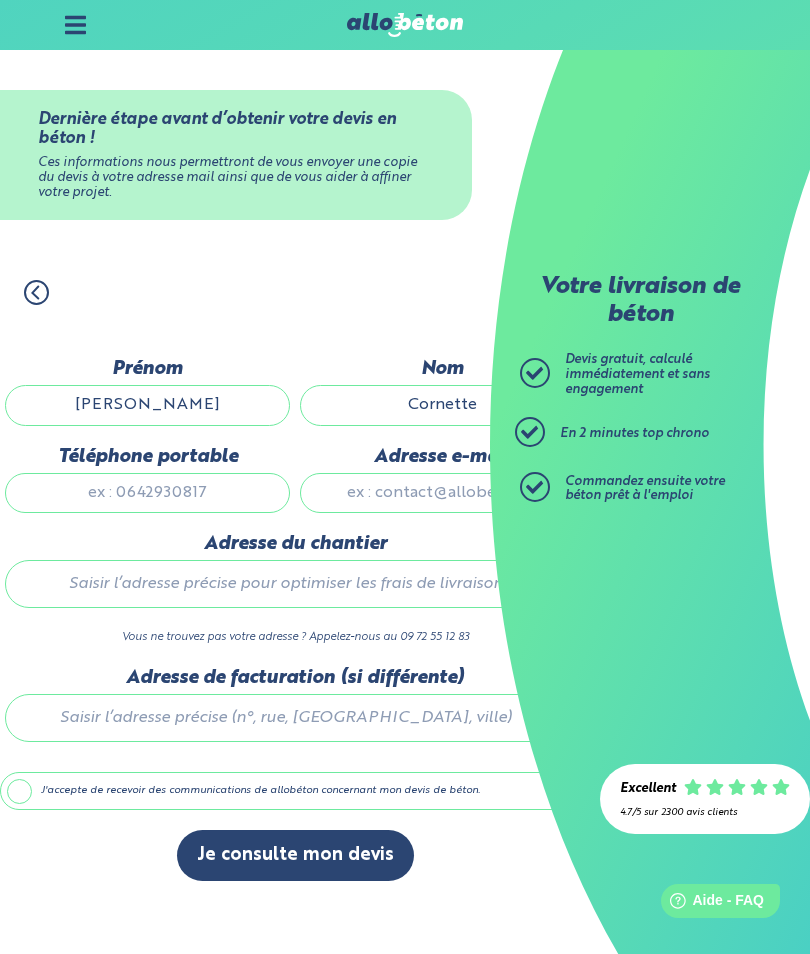 type on "Cornette" 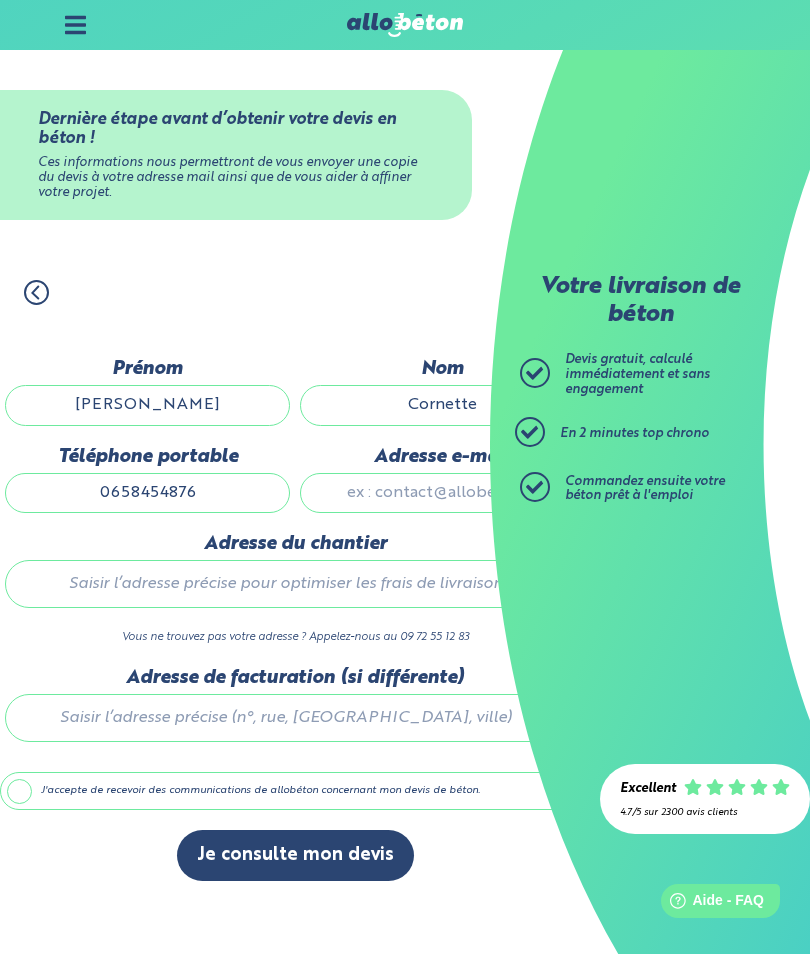 type on "0658454876" 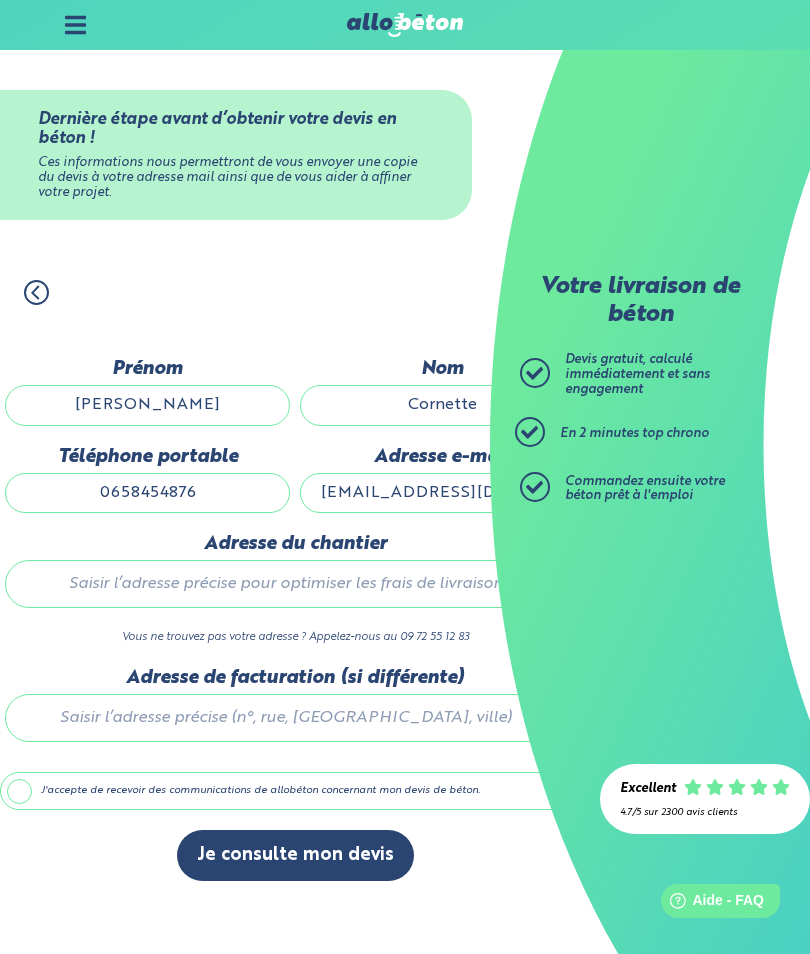 type 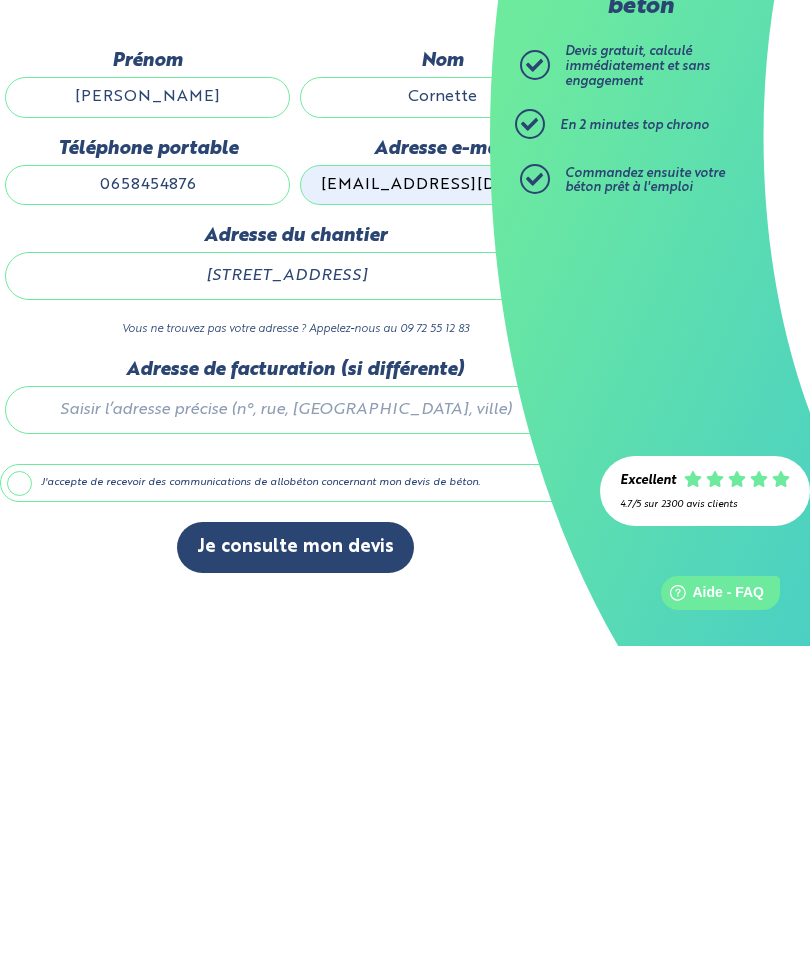 click at bounding box center (295, 714) 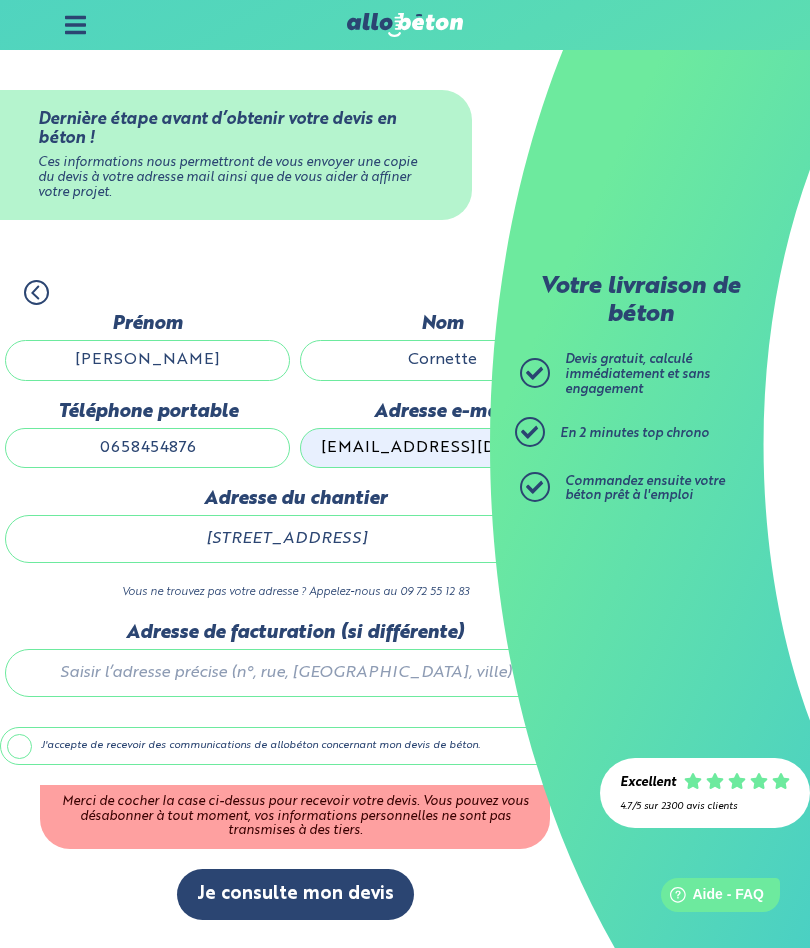 click on "J'accepte de recevoir des communications de allobéton concernant mon devis de béton." at bounding box center (295, 746) 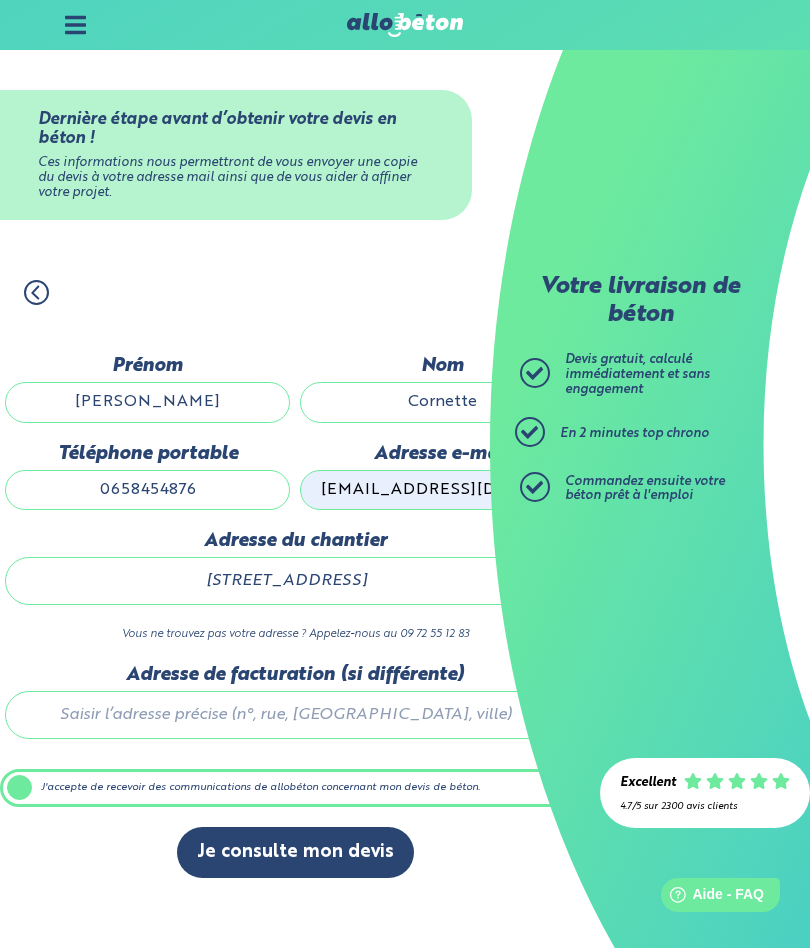 click on "Je consulte mon devis" at bounding box center [295, 852] 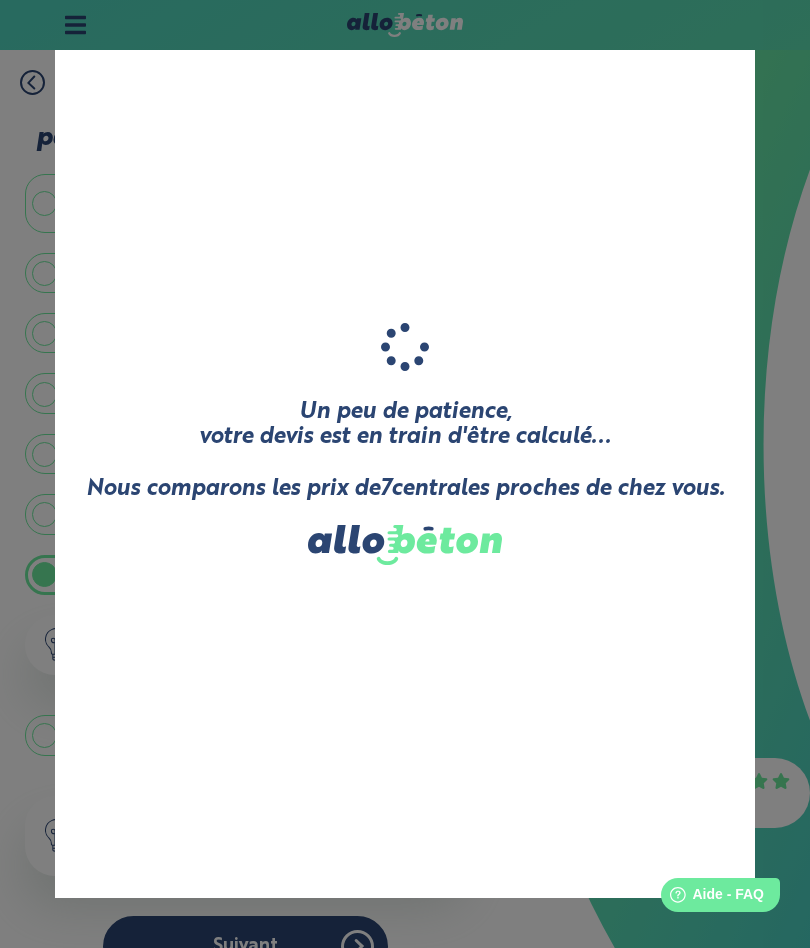 scroll, scrollTop: 64, scrollLeft: 0, axis: vertical 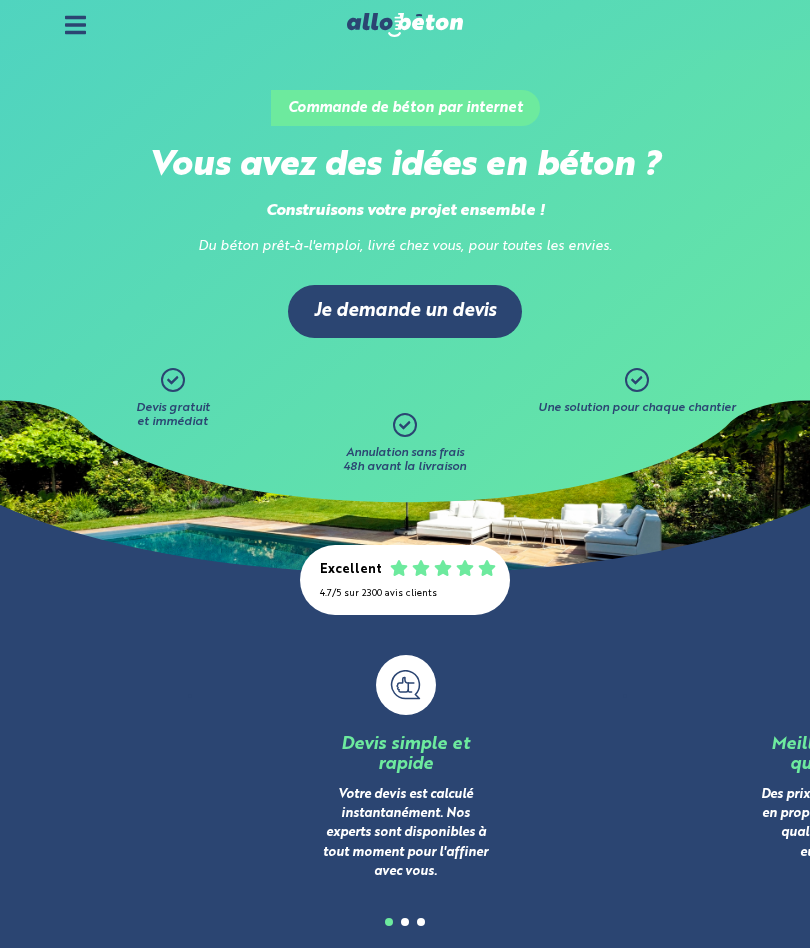 click on "Je demande un devis" at bounding box center (405, 311) 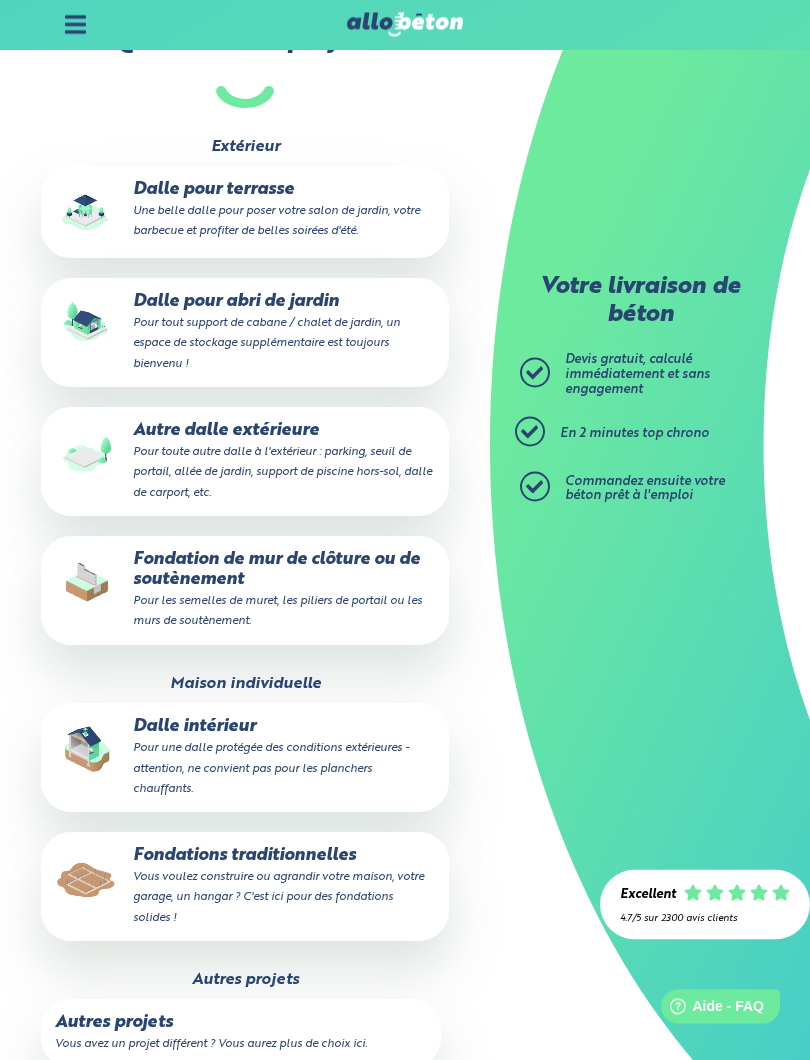 scroll, scrollTop: 290, scrollLeft: 0, axis: vertical 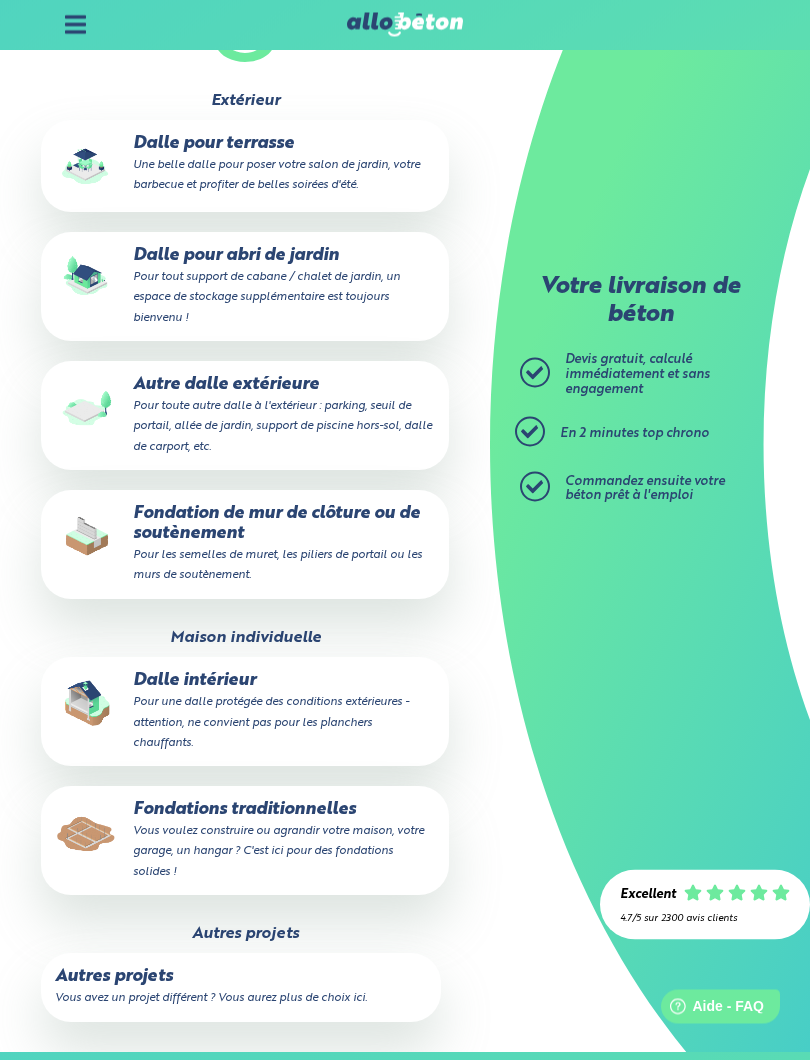click on "Vous voulez construire ou agrandir votre maison, votre garage, un hangar ? C'est ici pour des fondations solides !" at bounding box center [278, 852] 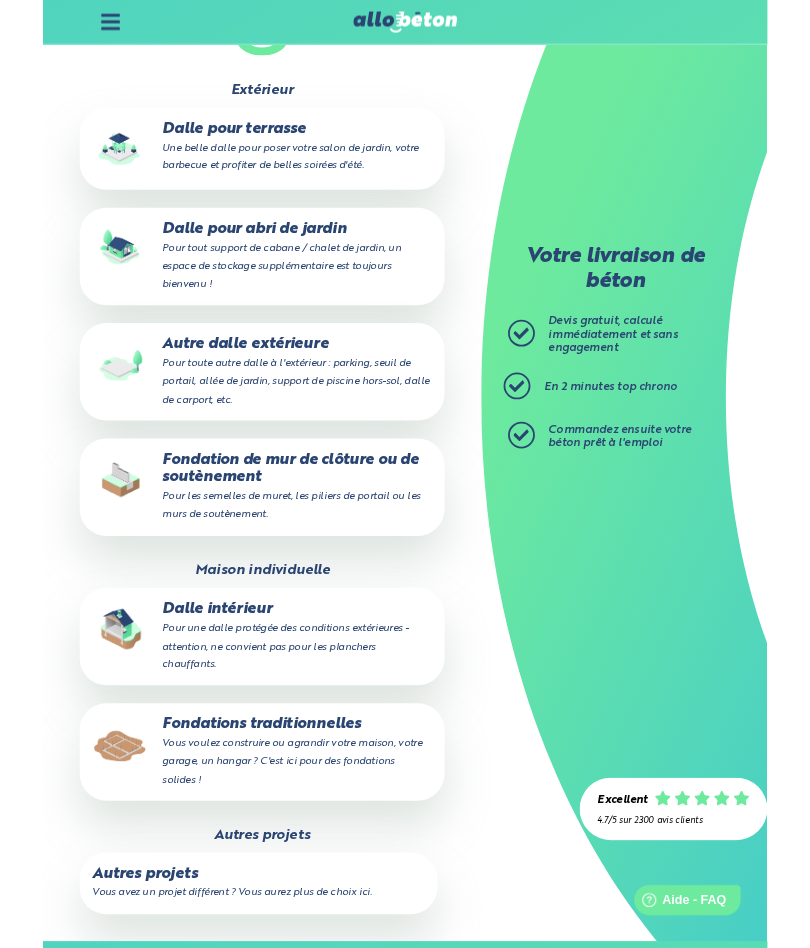 scroll, scrollTop: 0, scrollLeft: 0, axis: both 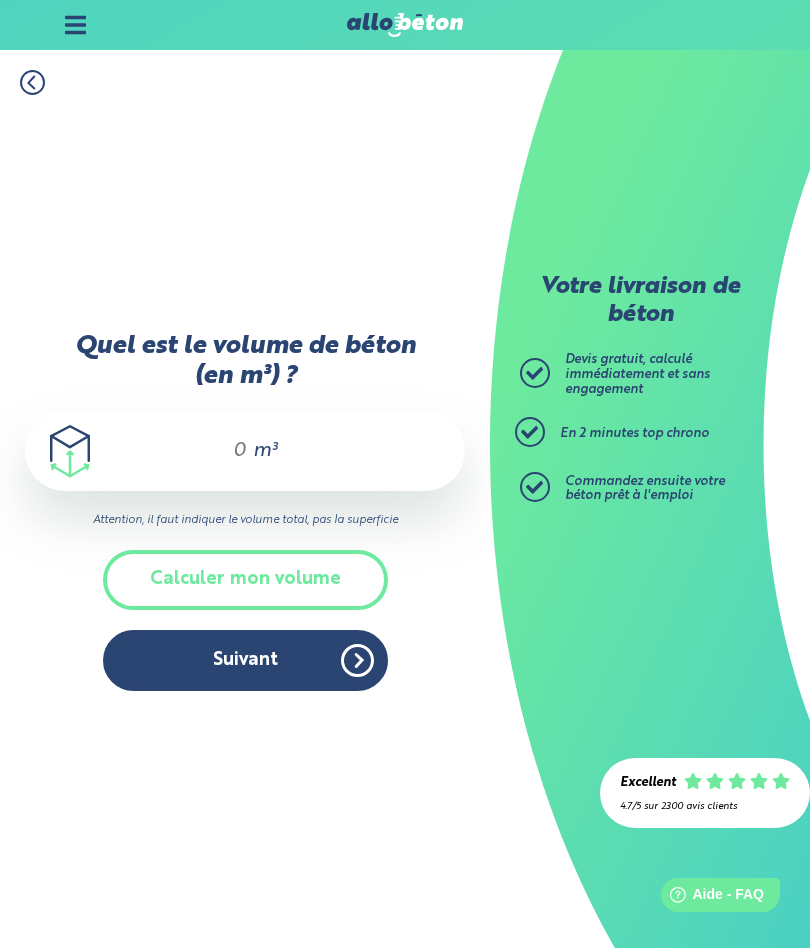 click on "Quel est le volume de béton (en m³) ?" at bounding box center (231, 451) 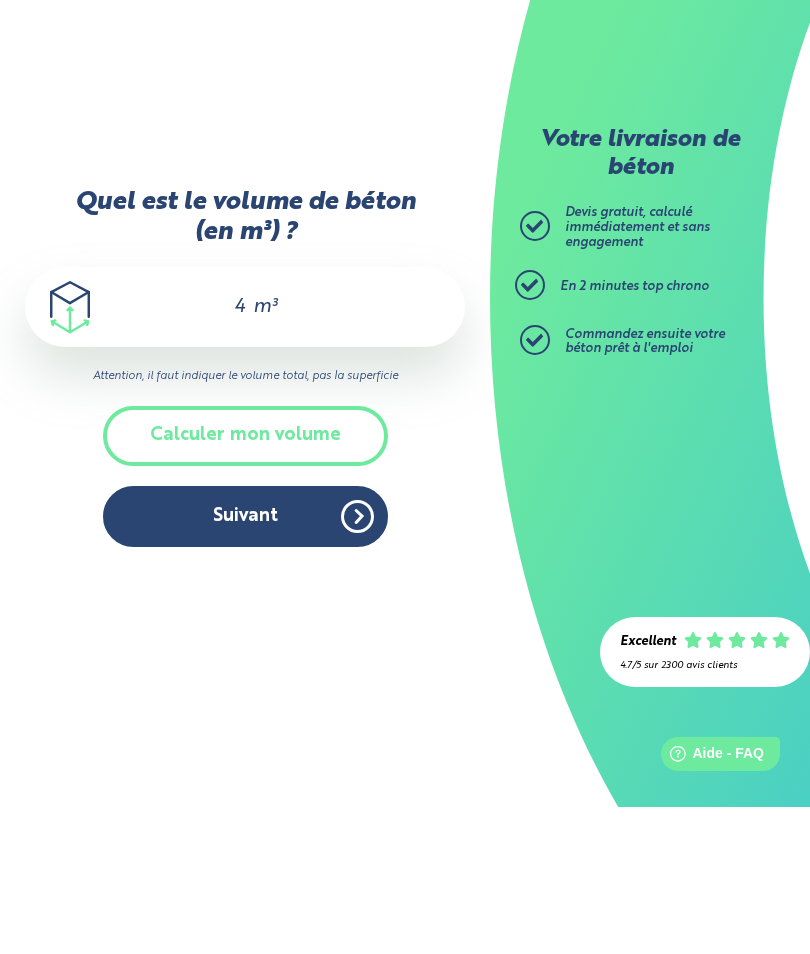 type on "4" 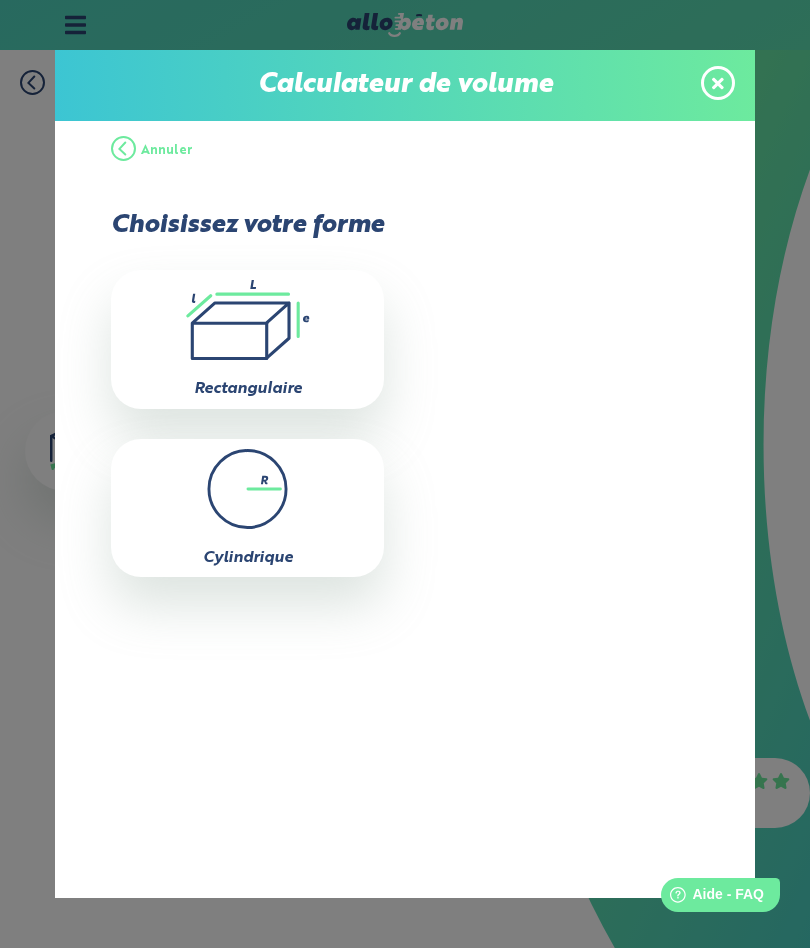 click 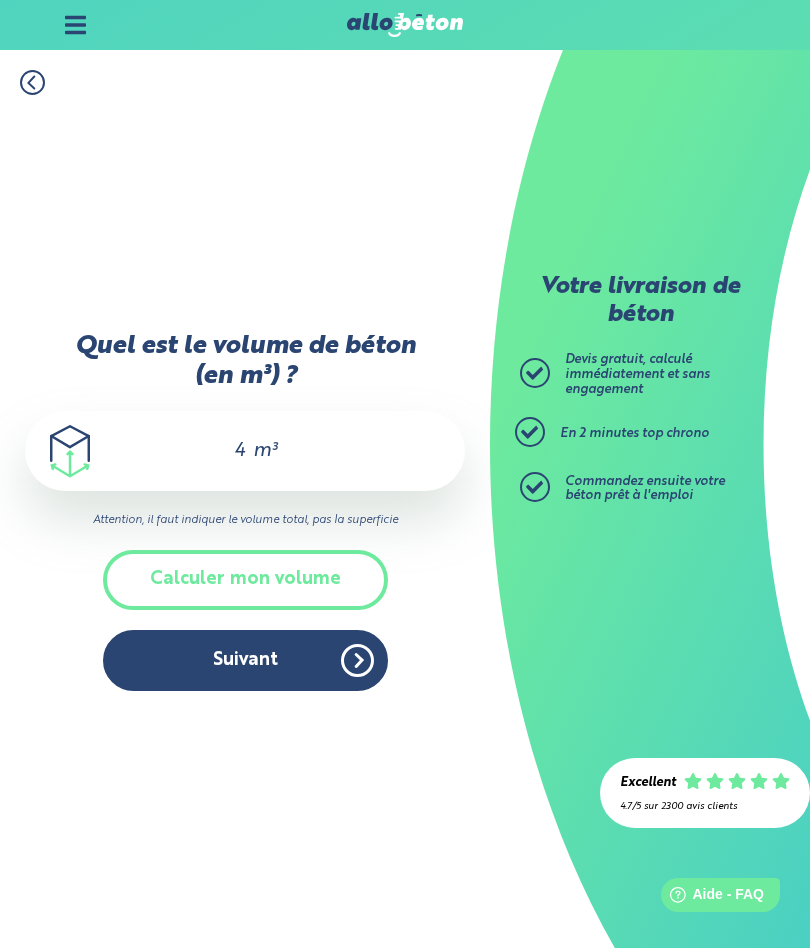 click on "Suivant" at bounding box center (245, 660) 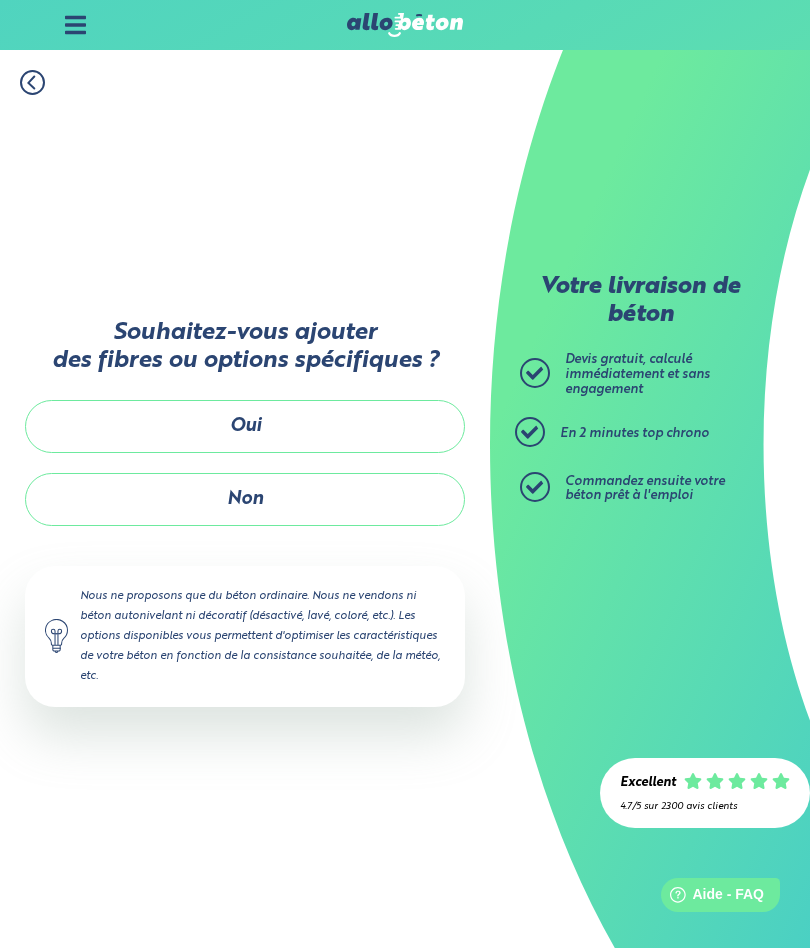 click on "Non" at bounding box center [245, 499] 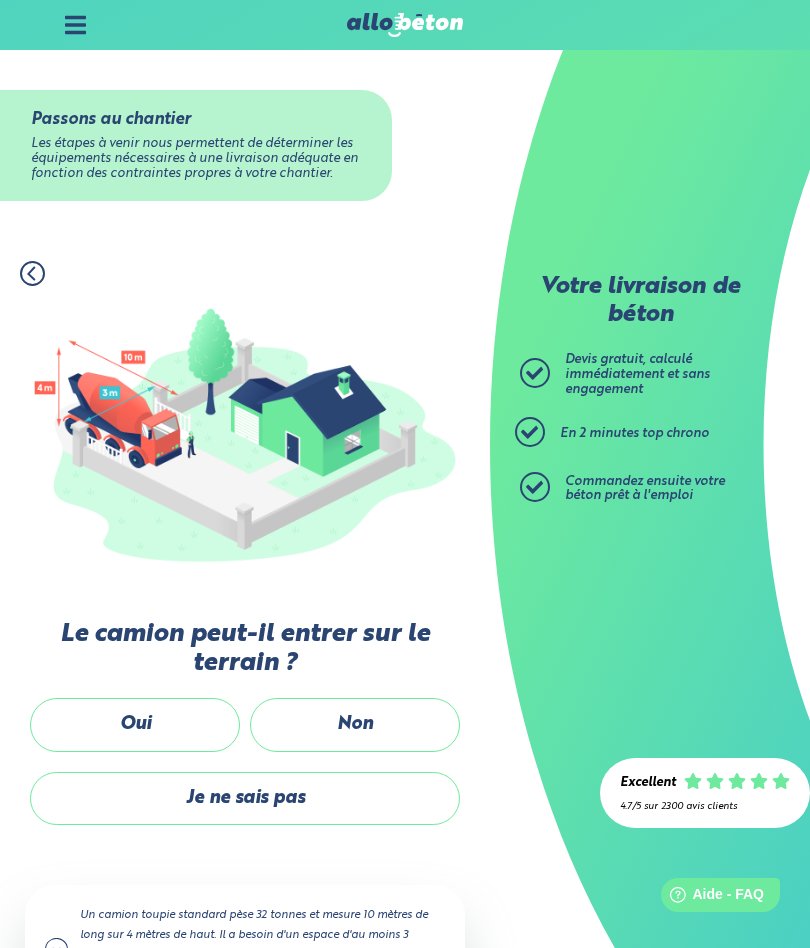 click on "Non" at bounding box center (355, 724) 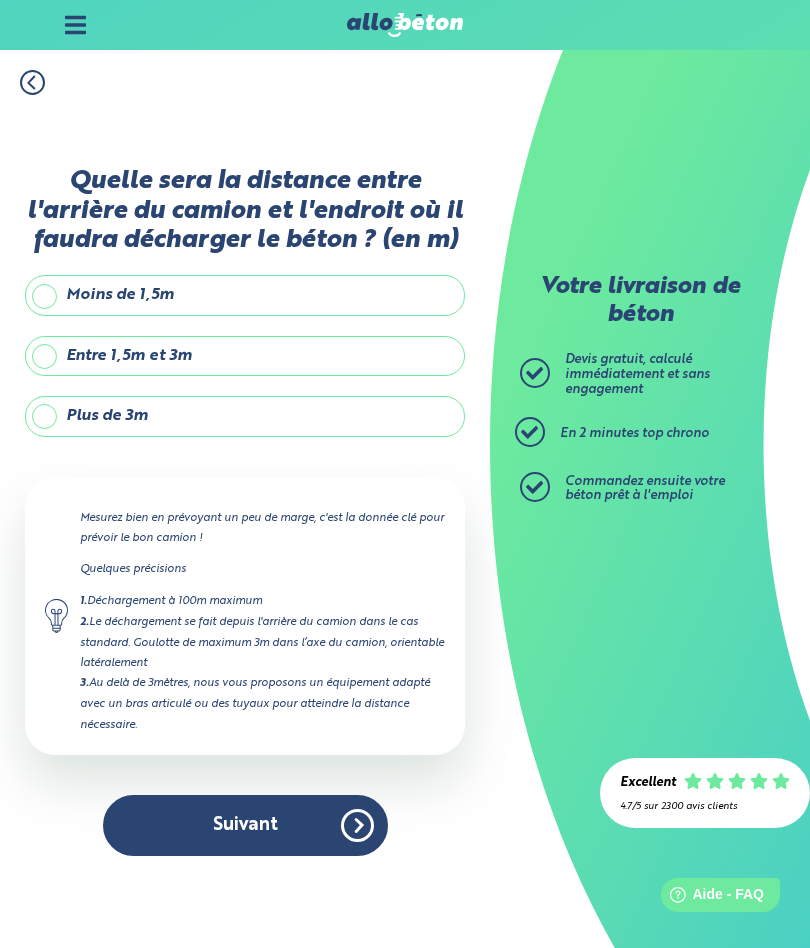click on "Plus de 3m" at bounding box center [245, 416] 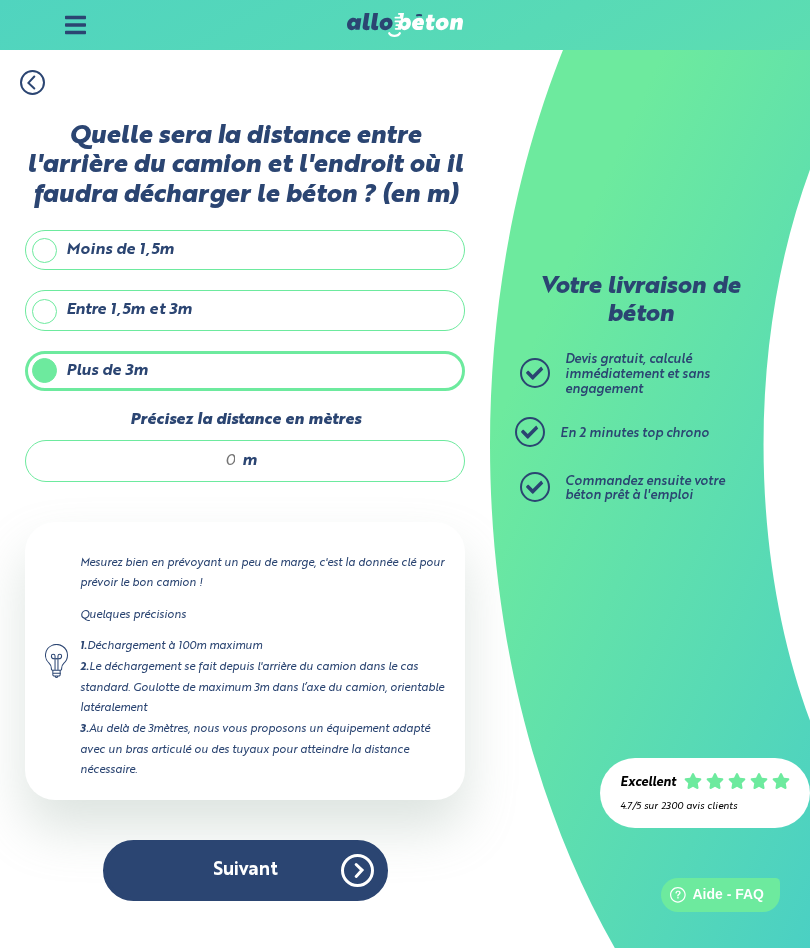 click on "m" at bounding box center (245, 461) 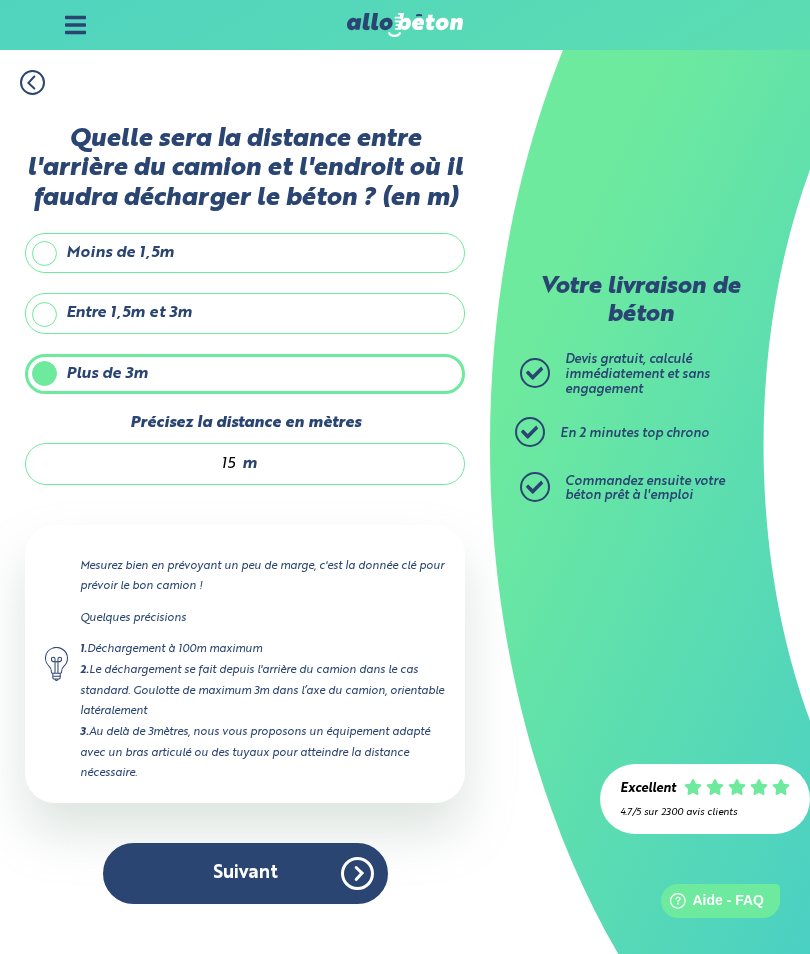 type on "15" 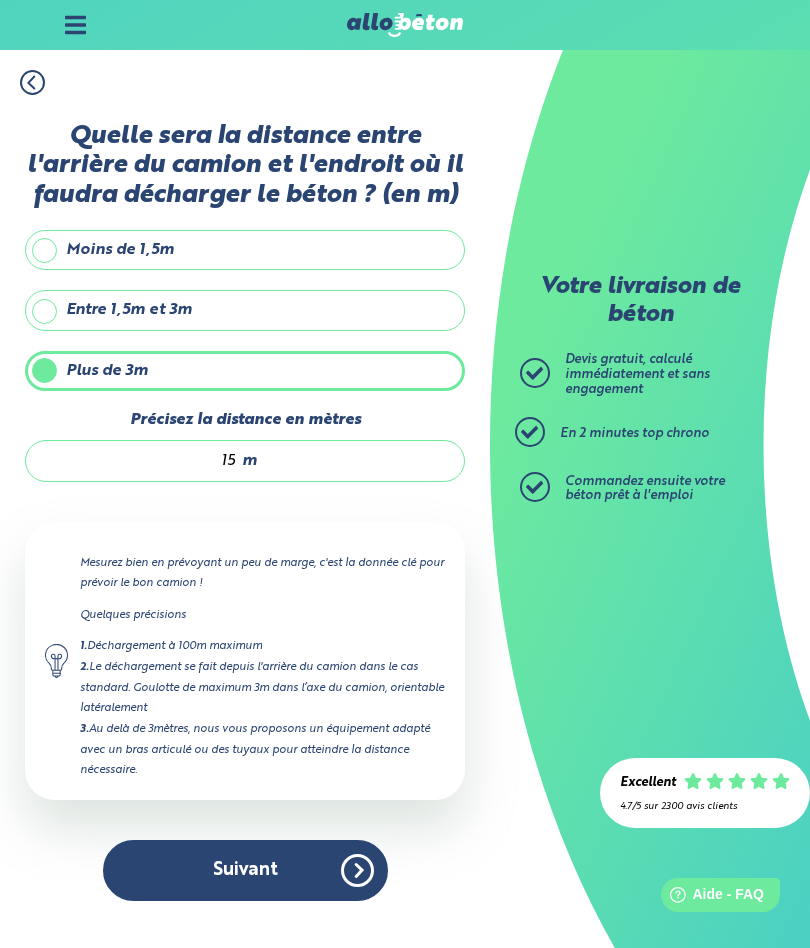 click on "Suivant" at bounding box center (245, 870) 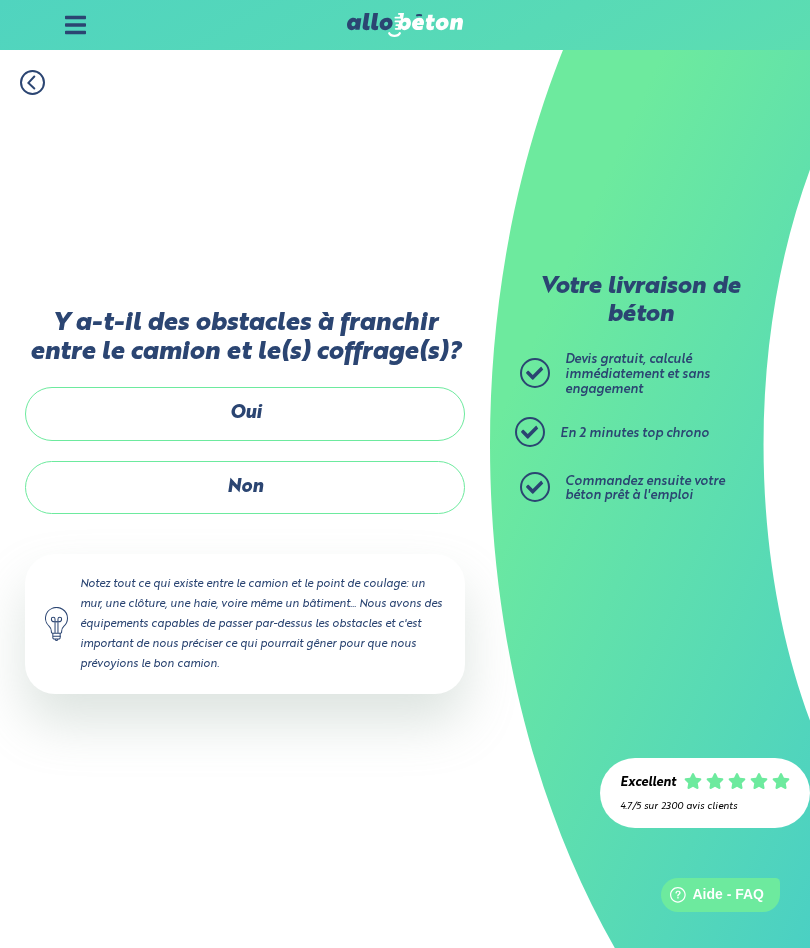 click on "Oui" at bounding box center (245, 413) 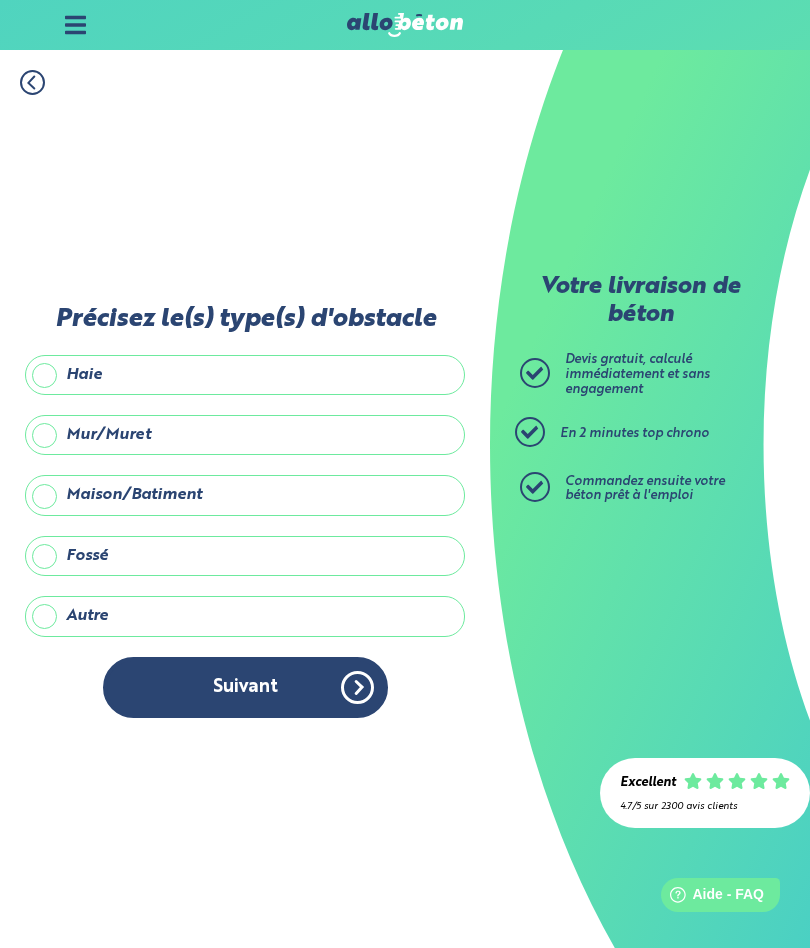 click on "Maison/Batiment" at bounding box center (245, 495) 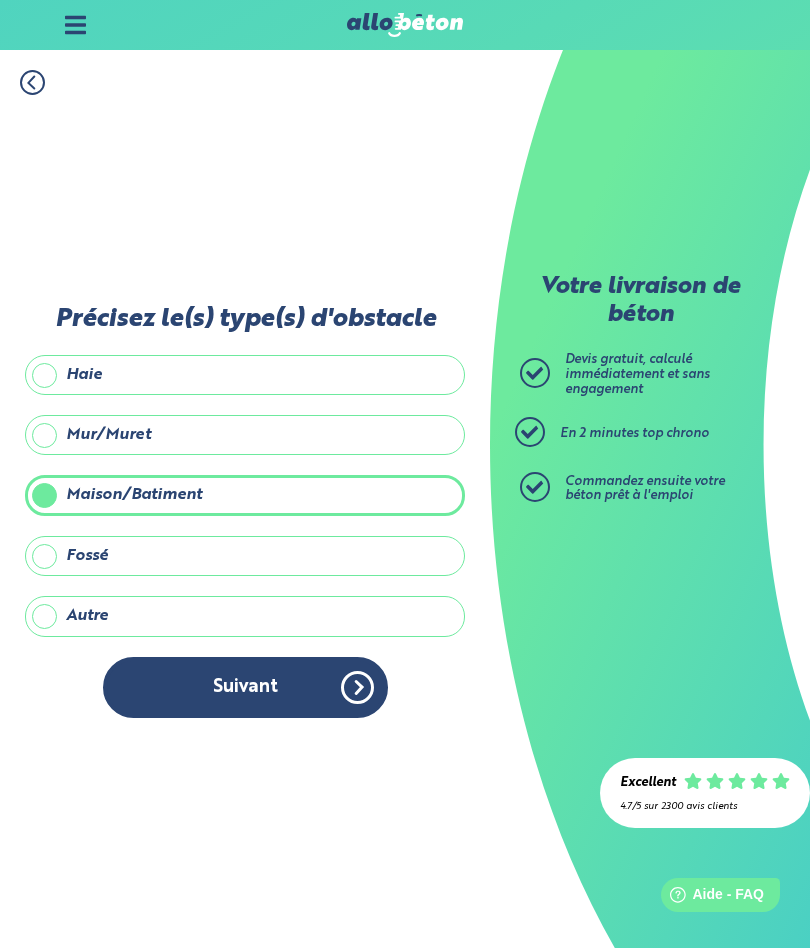 click on "Suivant" at bounding box center (245, 687) 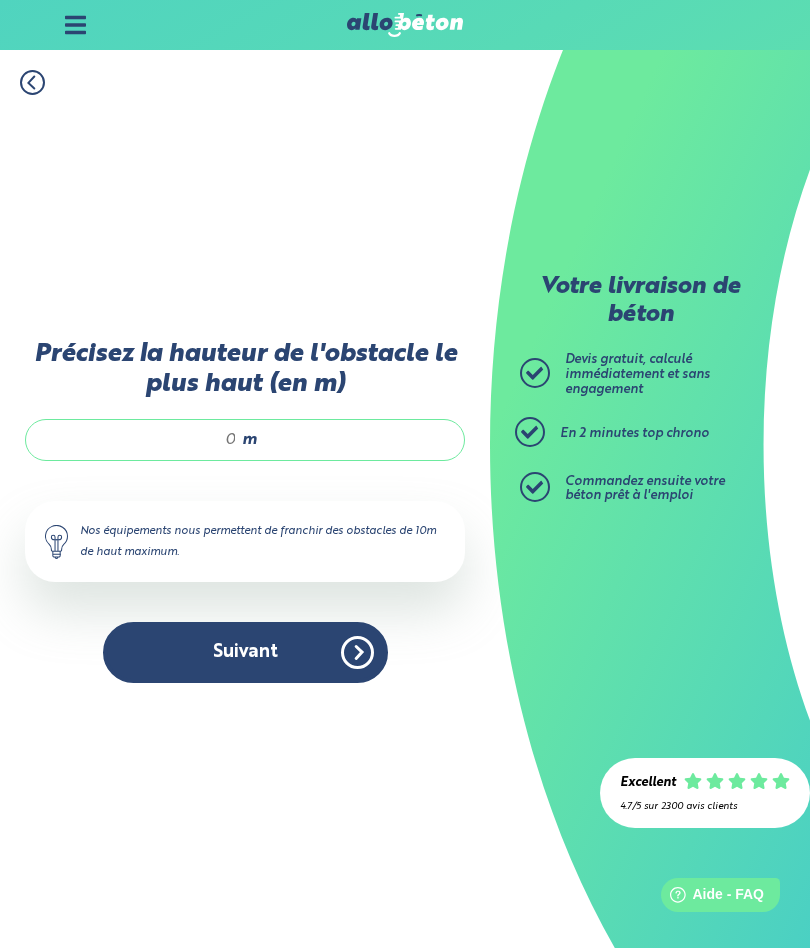 click 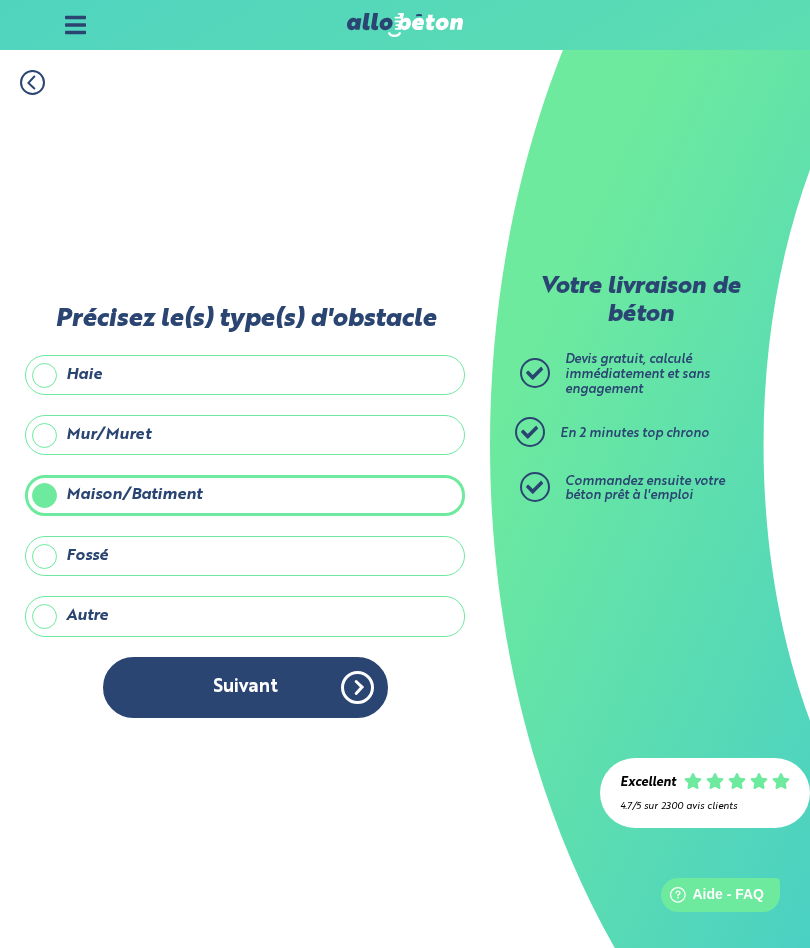 click on "1. Votre projet
2. Votre chantier
3. Vos coordonnées
4. Votre commande" at bounding box center [245, 72] 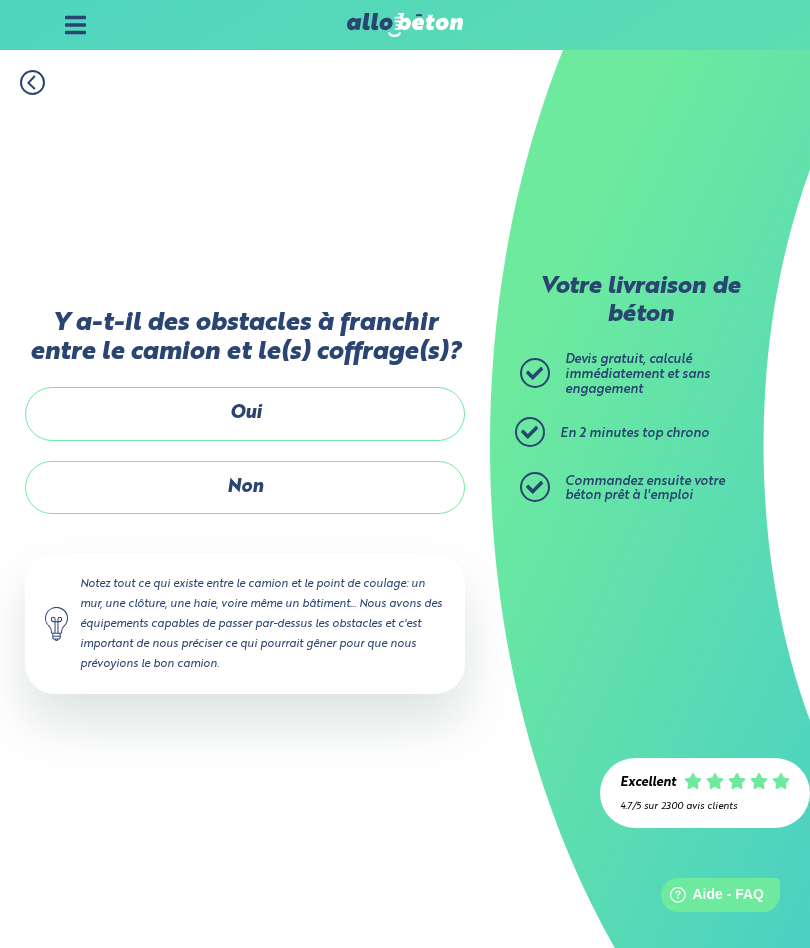 click 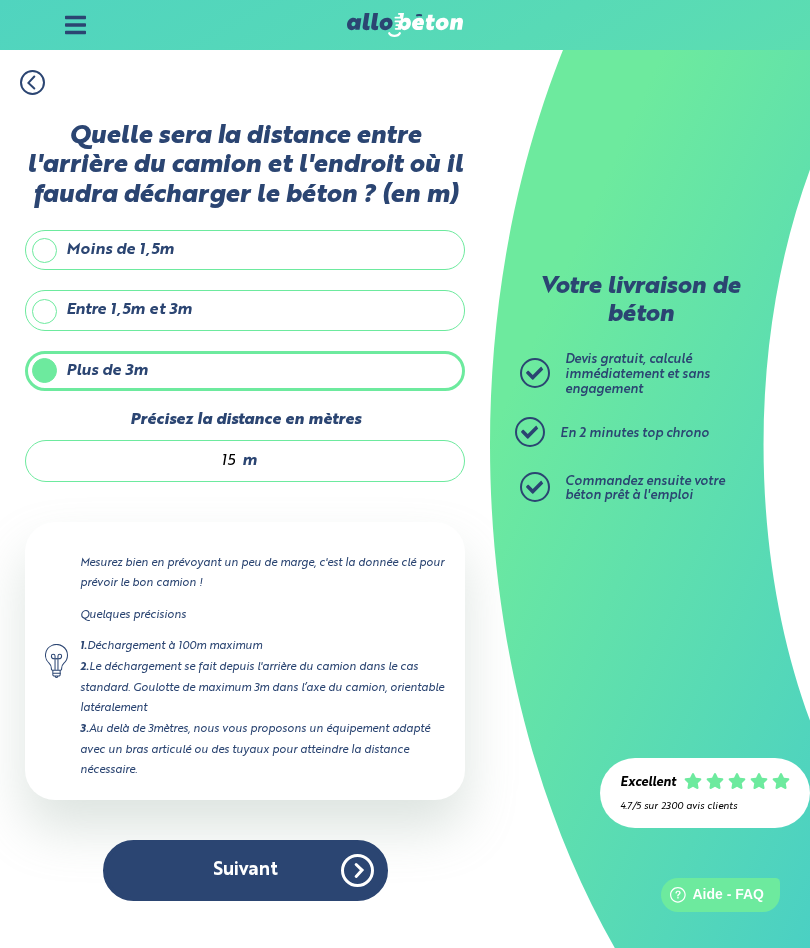click on "15 m" at bounding box center [245, 461] 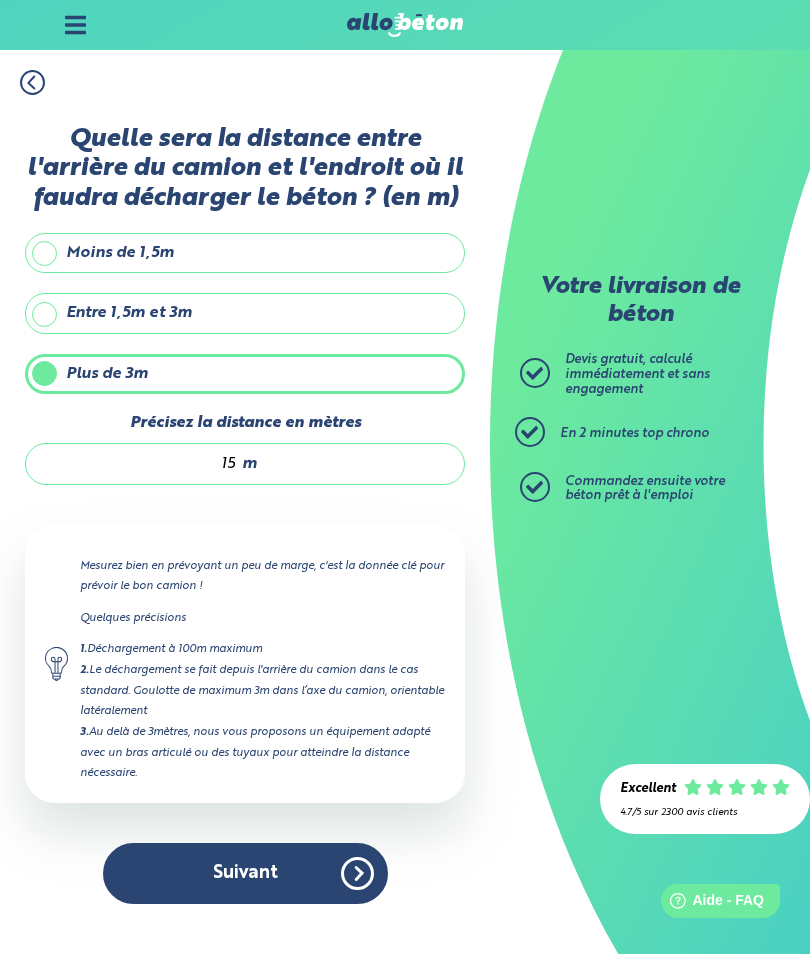 click on "Mesurez bien en prévoyant un peu de marge, c'est la donnée clé pour prévoir le bon camion !" at bounding box center (262, 576) 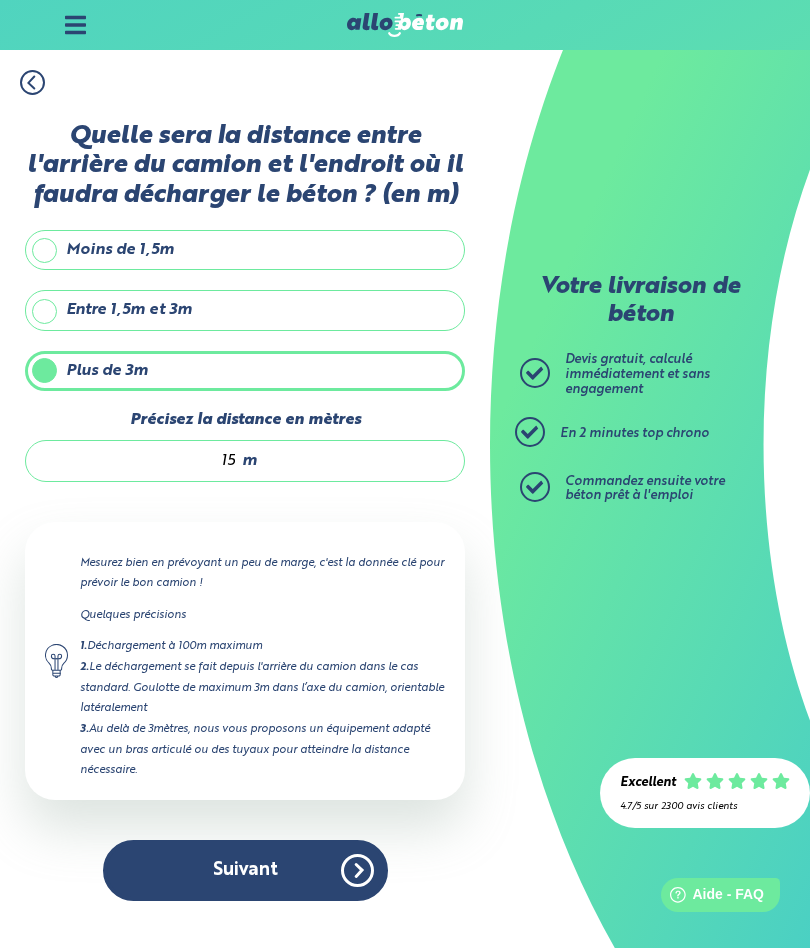 click on "Suivant" at bounding box center [245, 870] 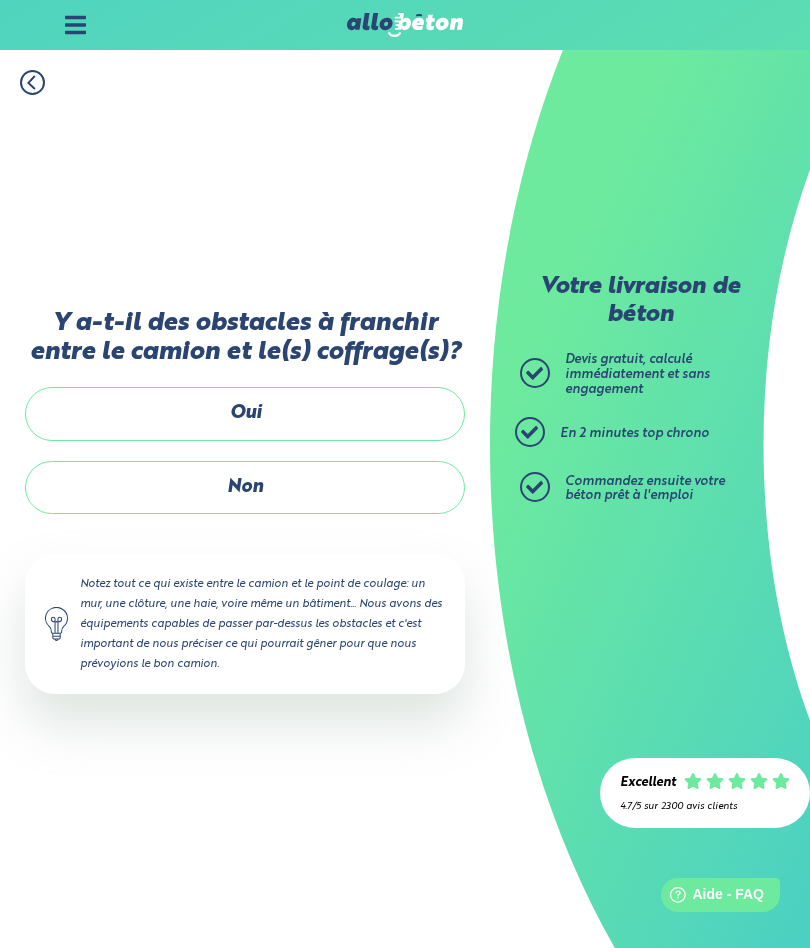 click on "Non" at bounding box center (245, 487) 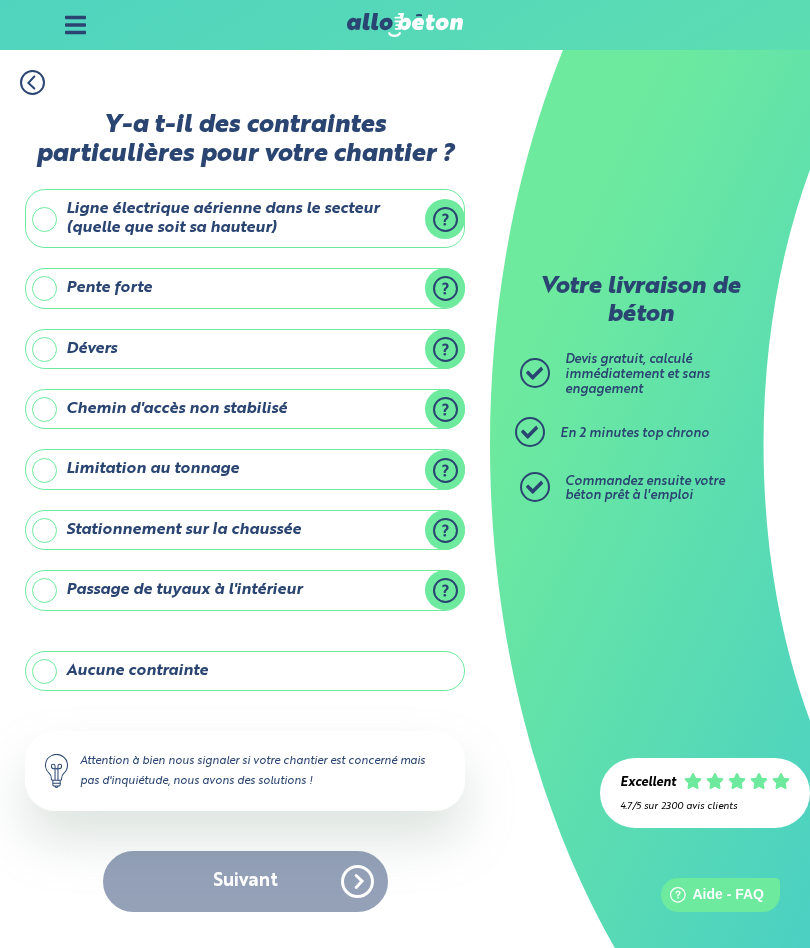 click on "Passage de tuyaux à l'intérieur" at bounding box center (245, 590) 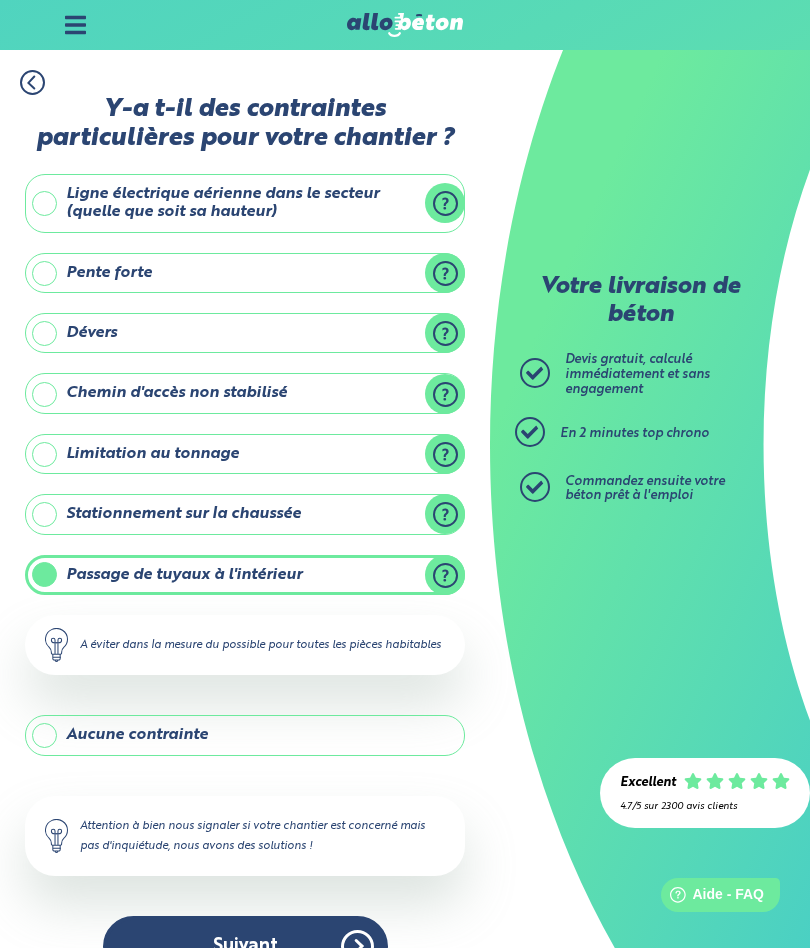 scroll, scrollTop: 64, scrollLeft: 0, axis: vertical 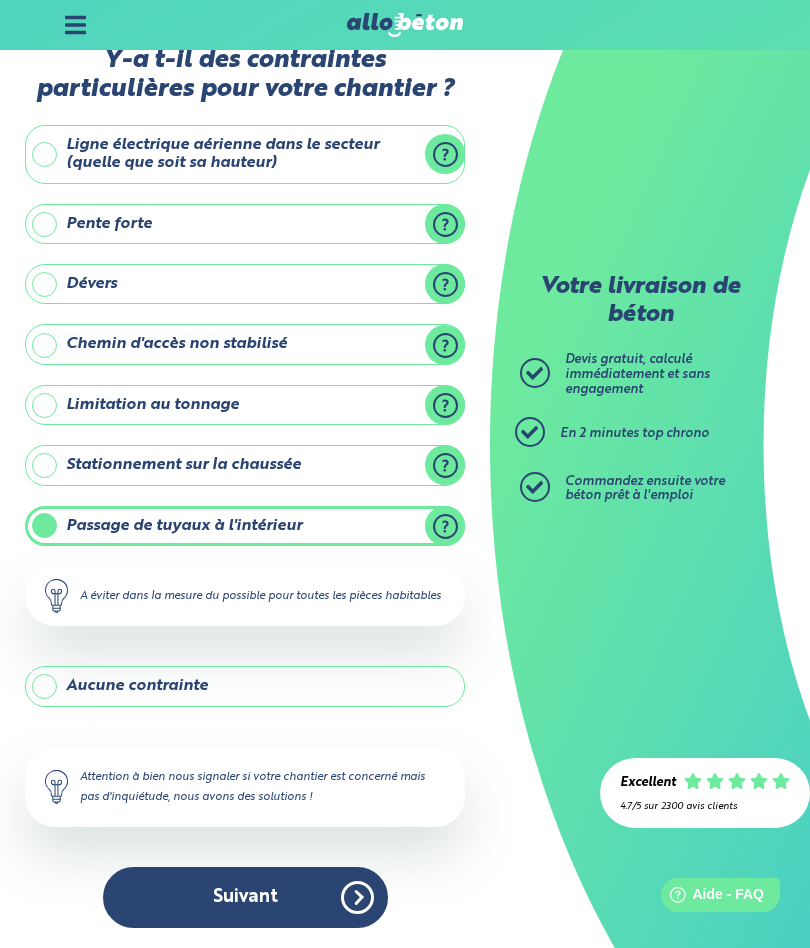 click on "Suivant" at bounding box center (245, 897) 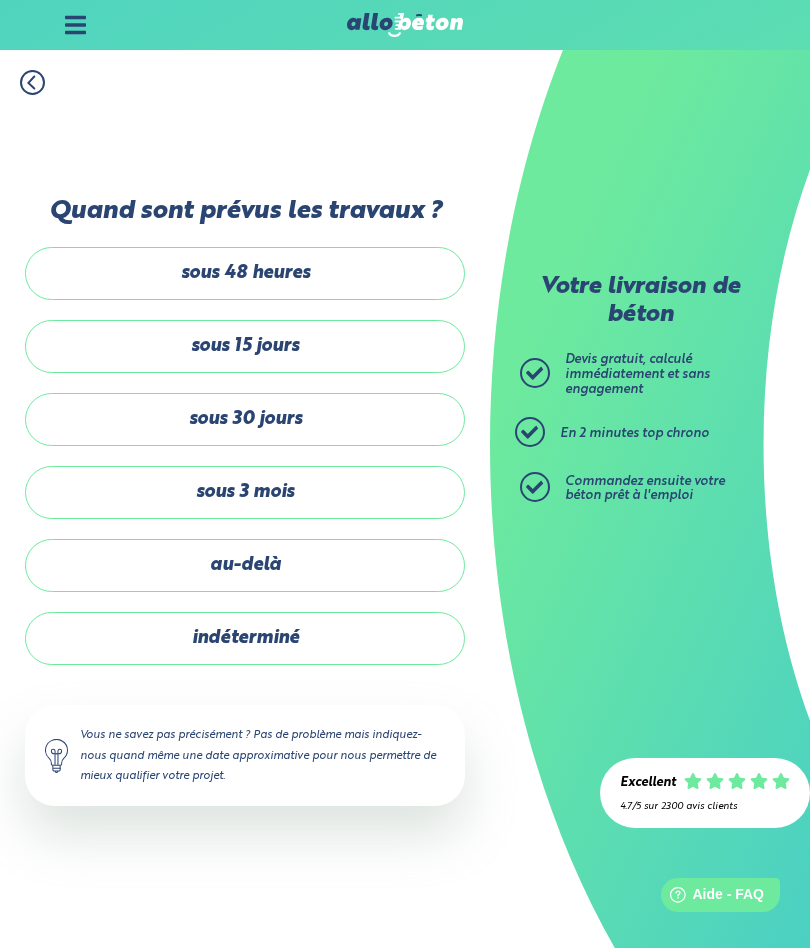 click on "sous 48 heures" at bounding box center (245, 273) 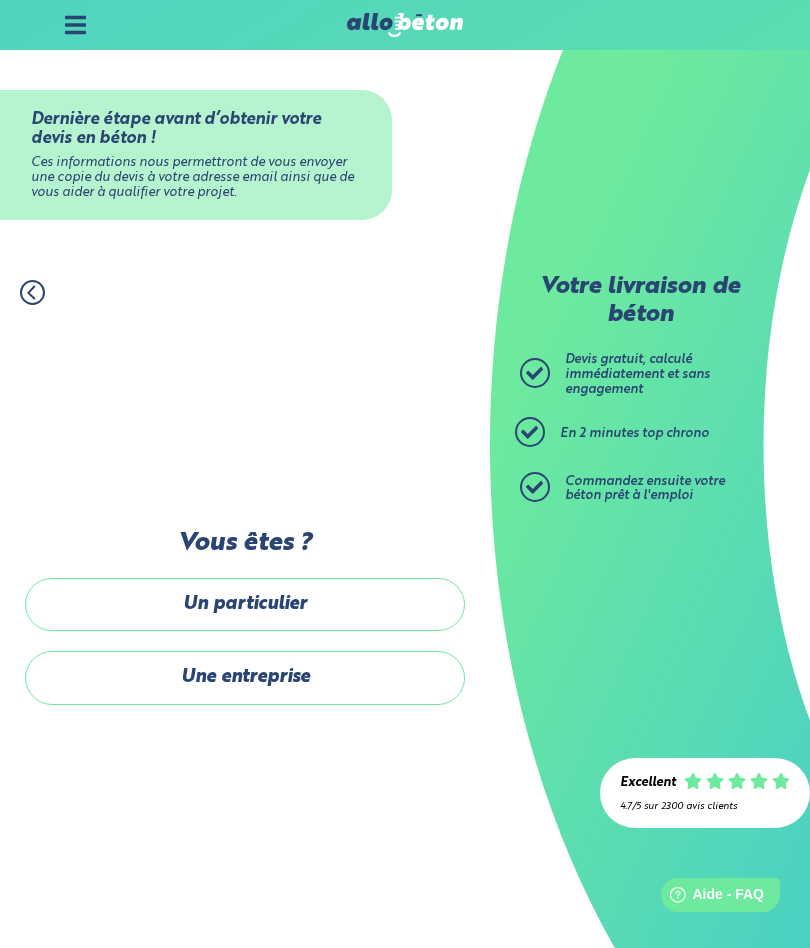 click on "Un particulier" at bounding box center [245, 604] 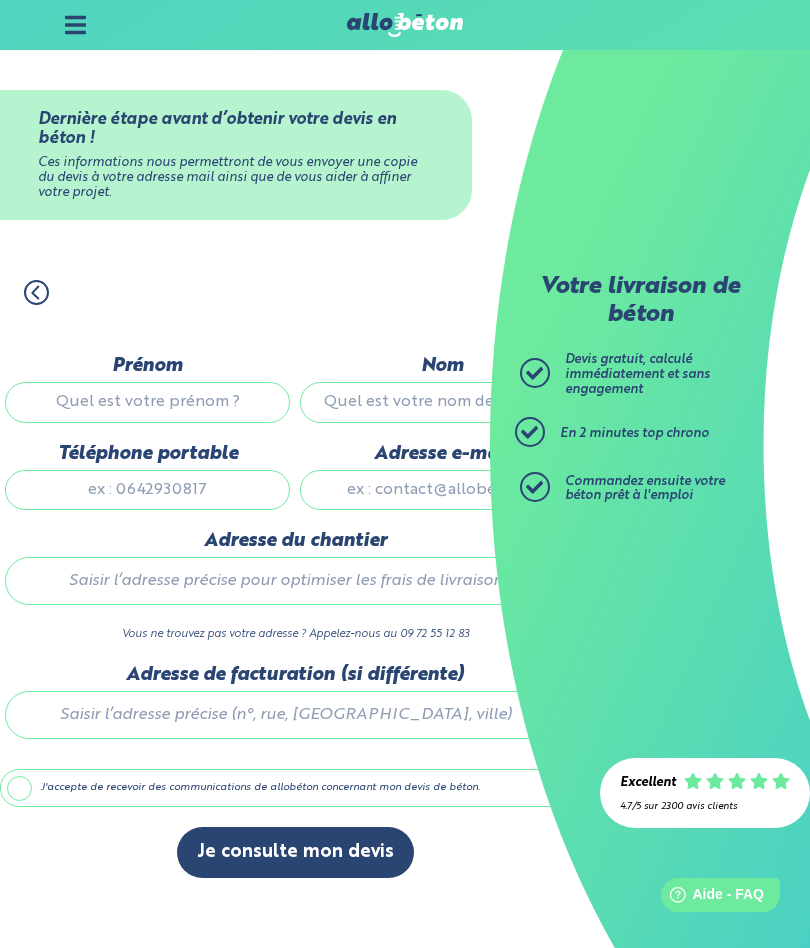 click on "Prénom" at bounding box center [147, 402] 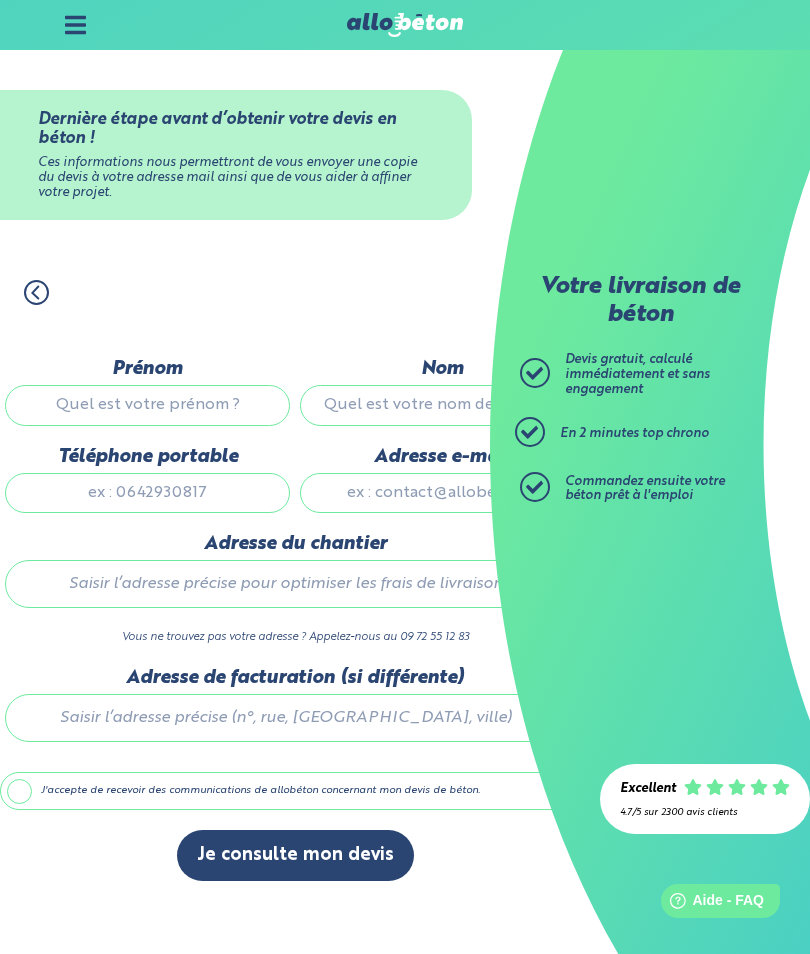 type on "Julien" 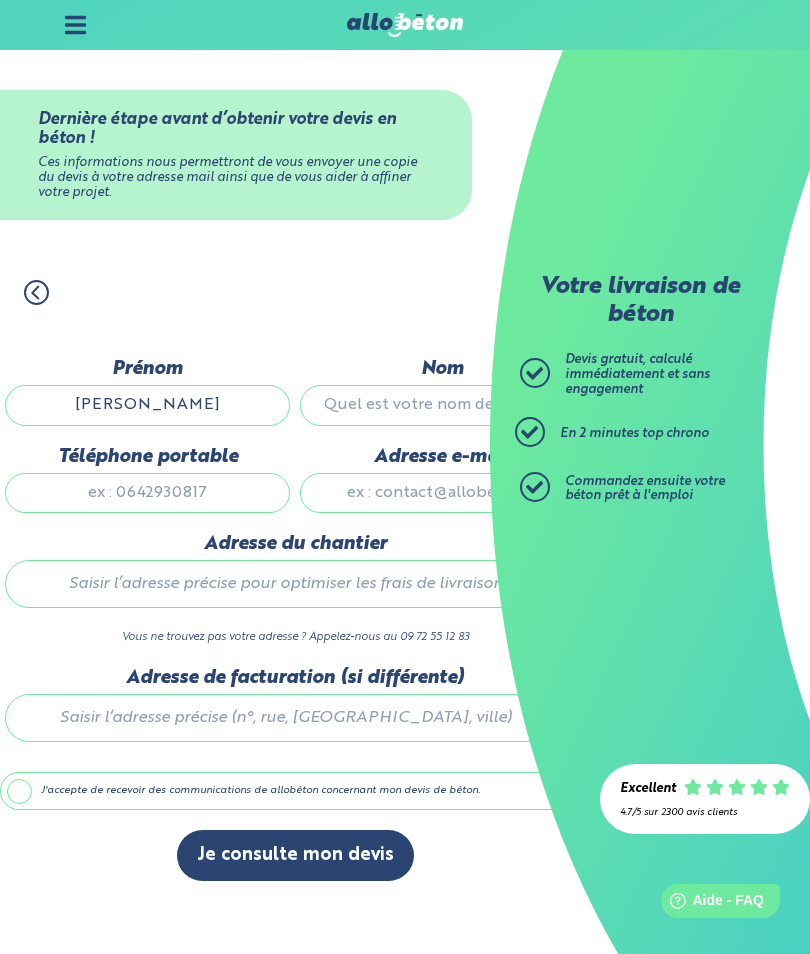 type on "Cornette" 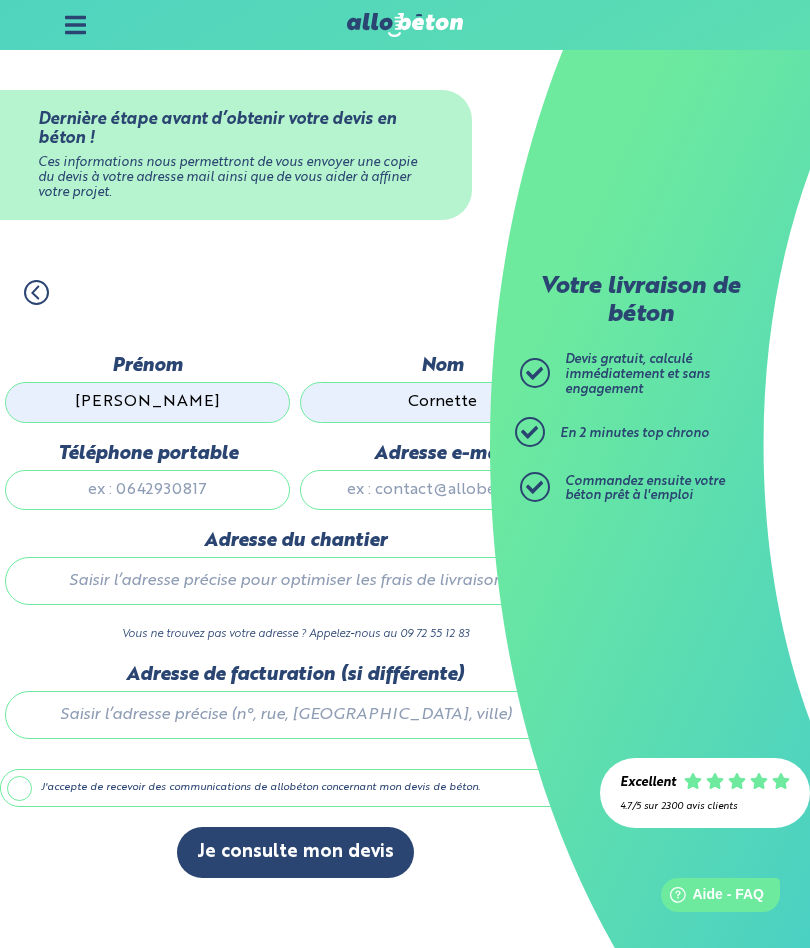 type on "0658454876" 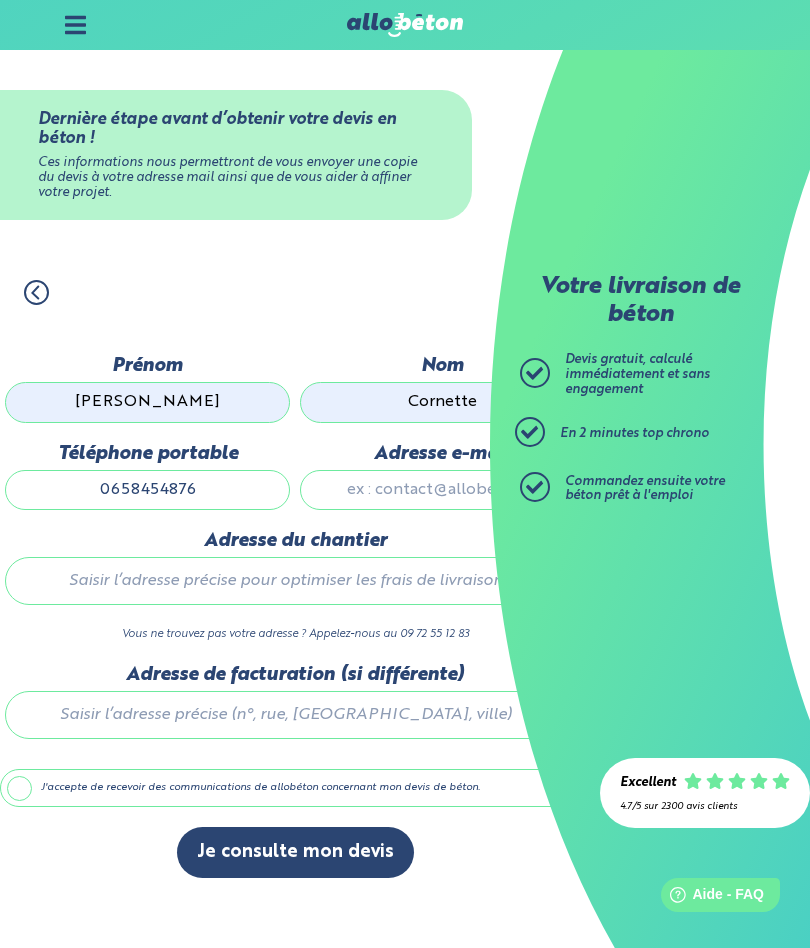 type on "gavoun59300@gmail.com" 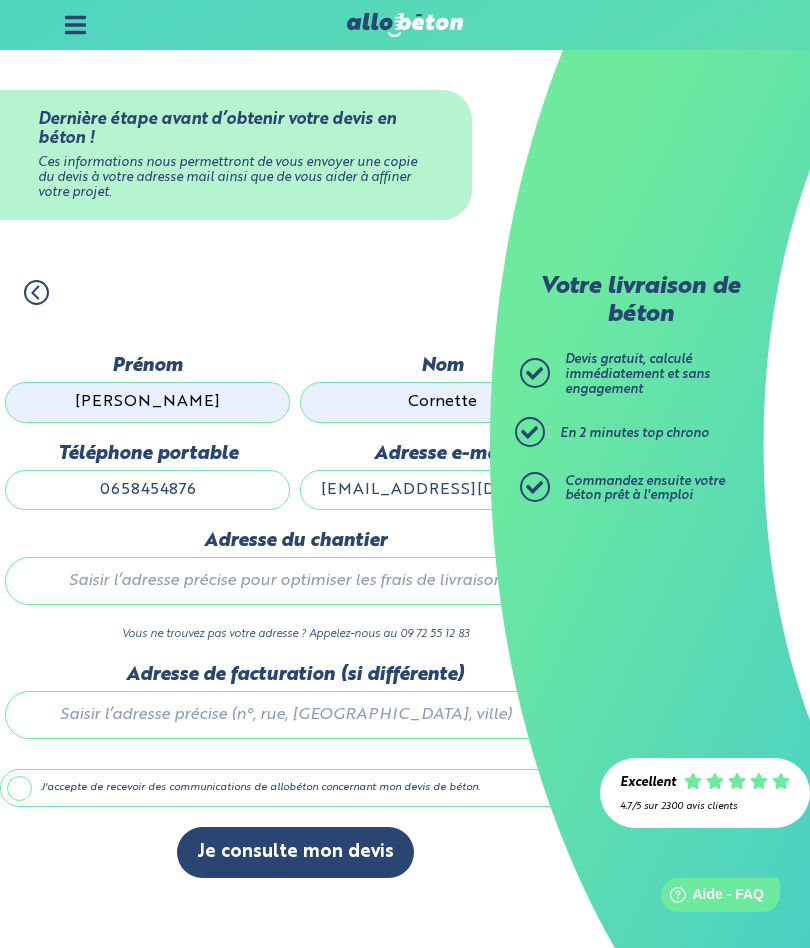 type 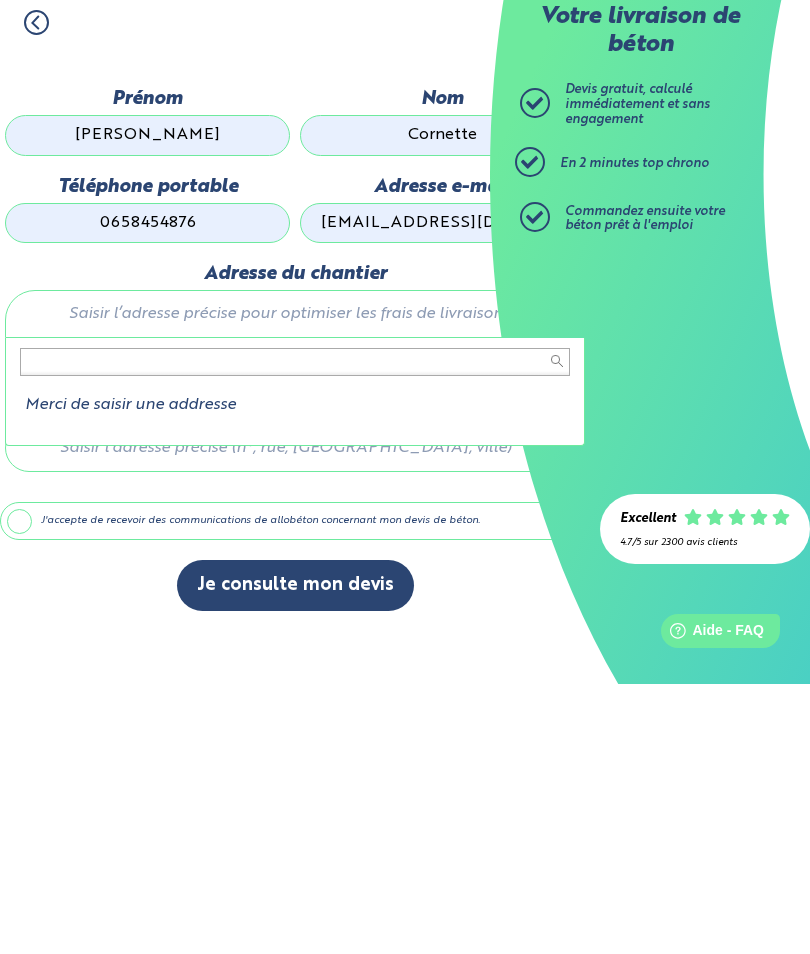 click at bounding box center (295, 632) 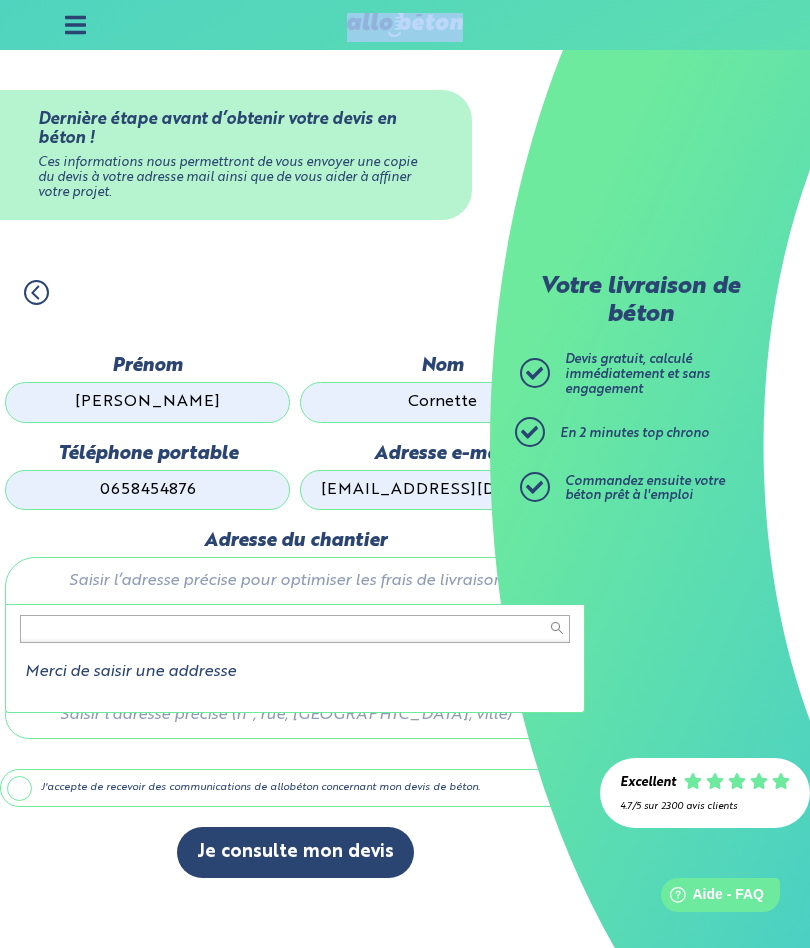 click at bounding box center (295, 629) 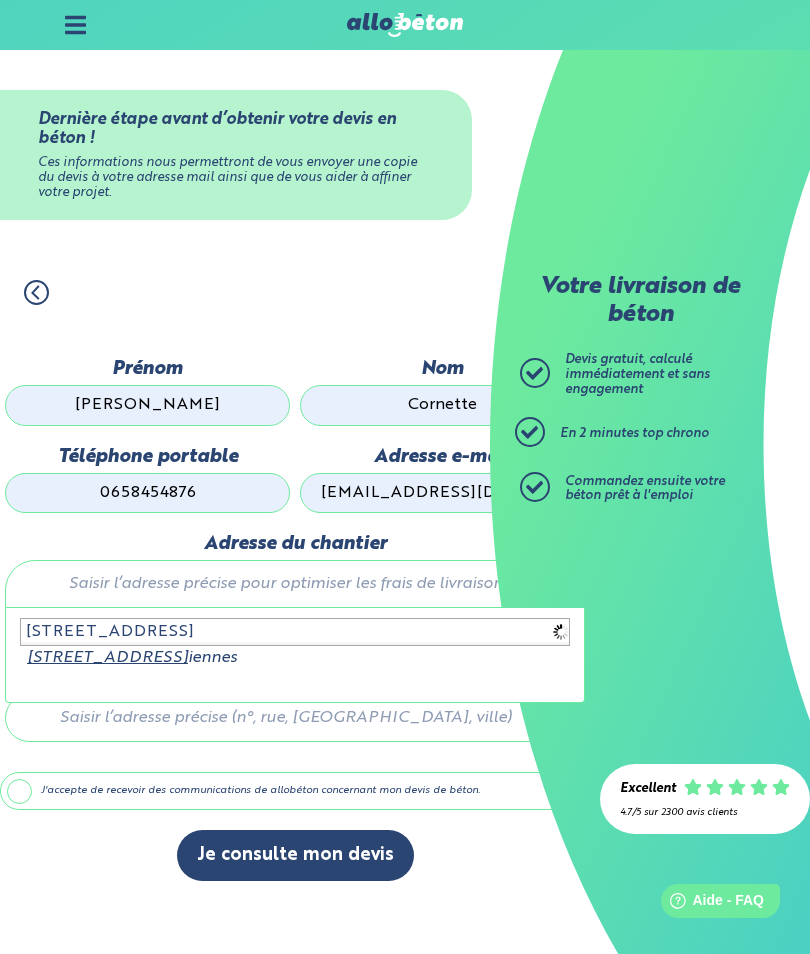 type on "42 ruelle menneveux 59300 valenciennes" 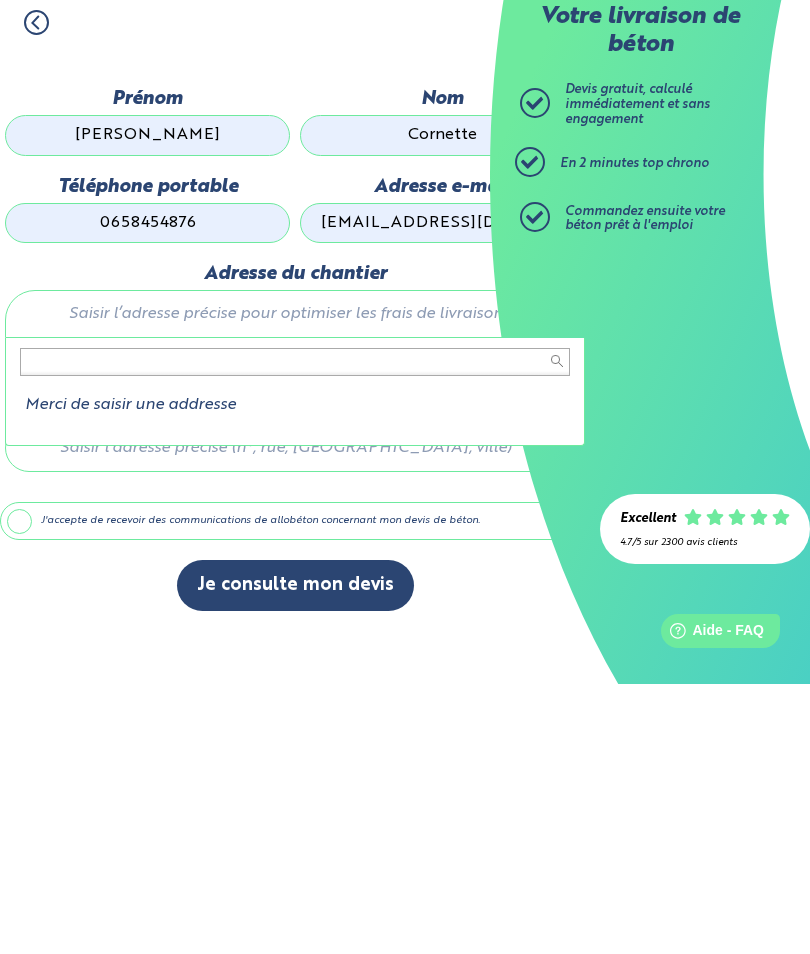 click at bounding box center (295, 632) 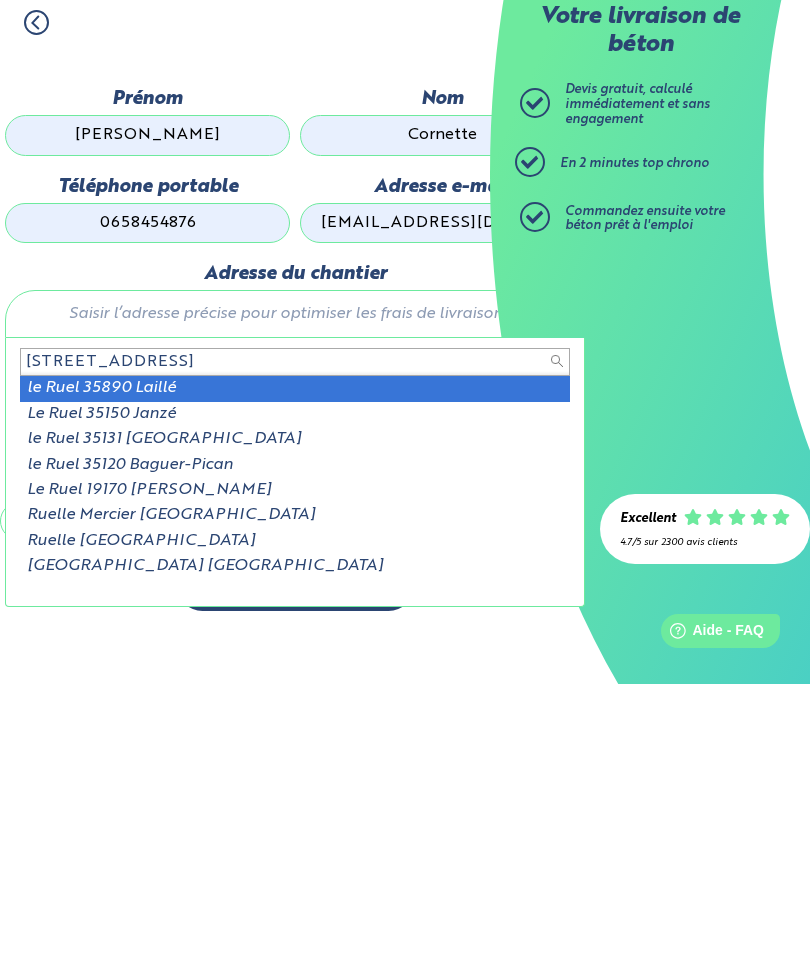 type on "42 ruelle menn" 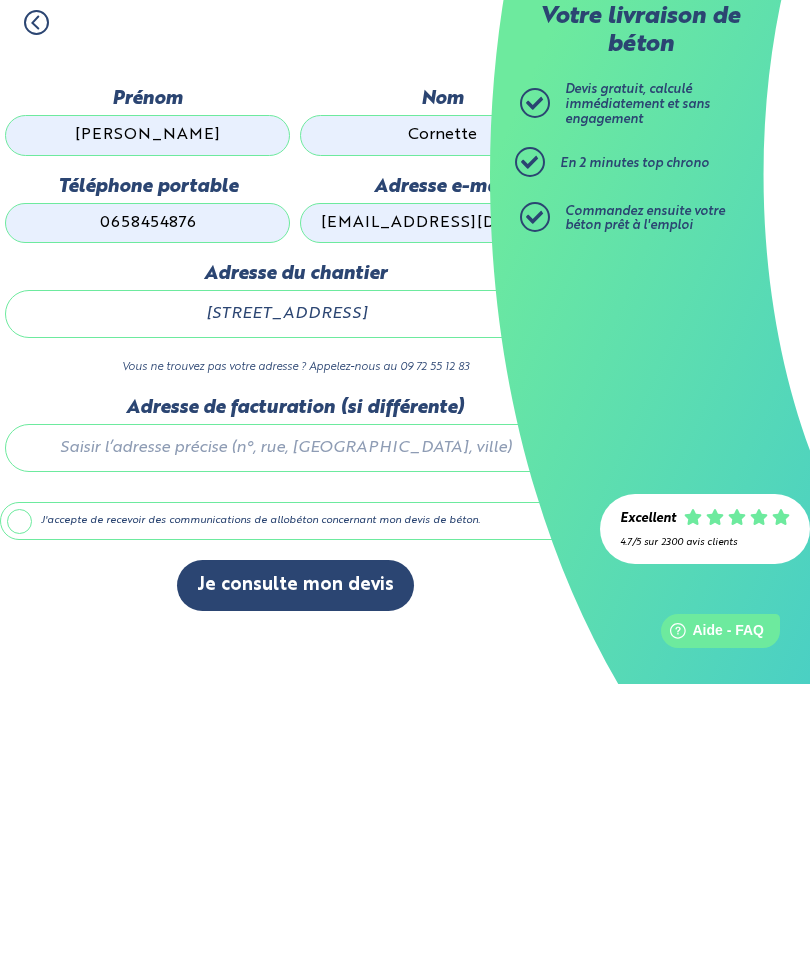 click on "J'accepte de recevoir des communications de allobéton concernant mon devis de béton." at bounding box center (295, 791) 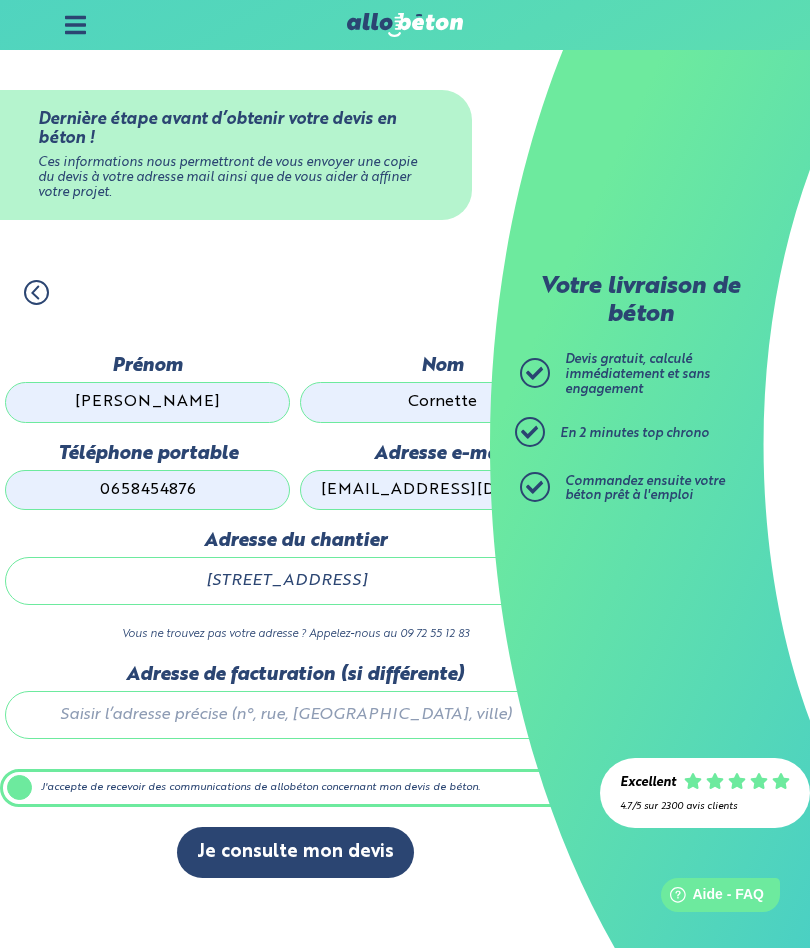 click on "Je consulte mon devis" at bounding box center [295, 852] 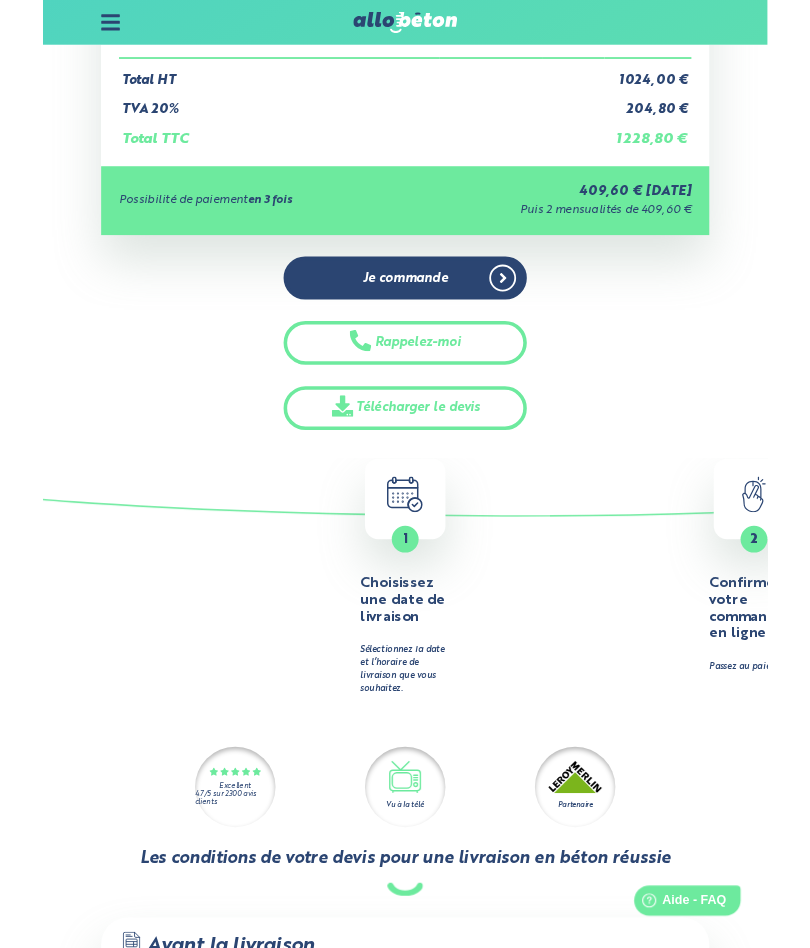 scroll, scrollTop: 1079, scrollLeft: 0, axis: vertical 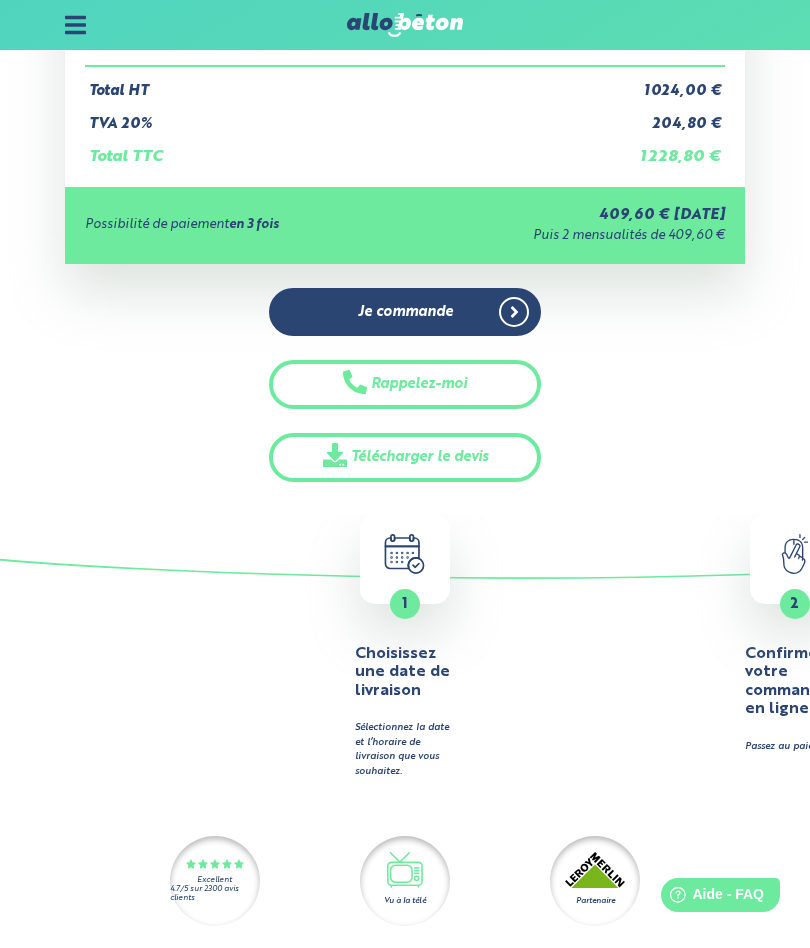 click on "1" at bounding box center [405, 604] 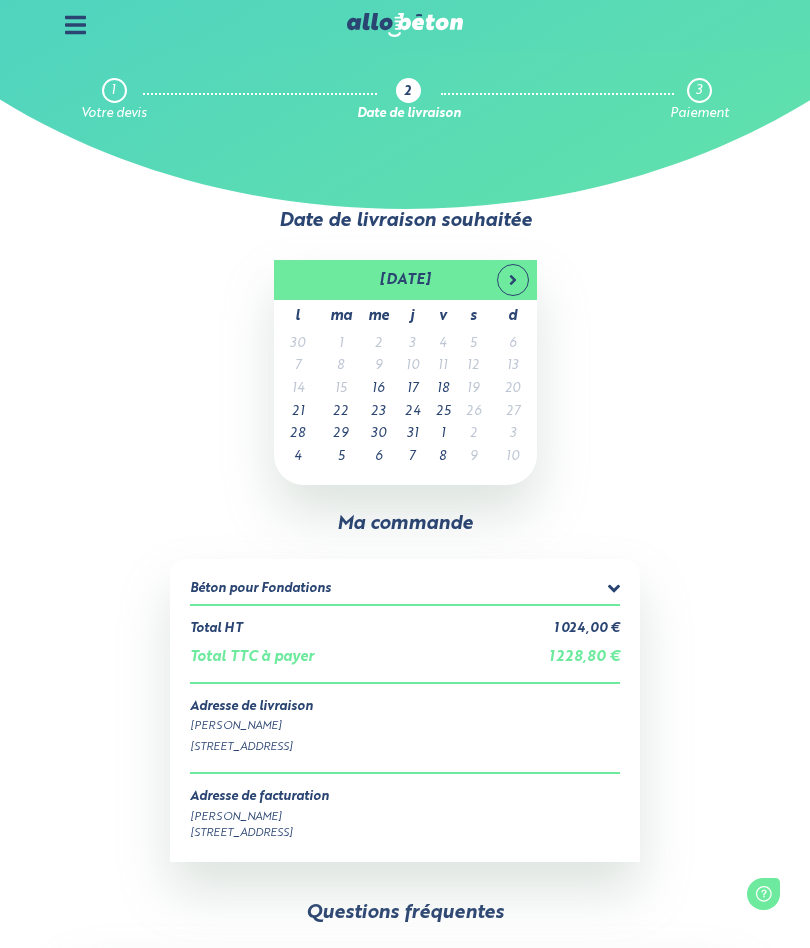 scroll, scrollTop: 0, scrollLeft: 0, axis: both 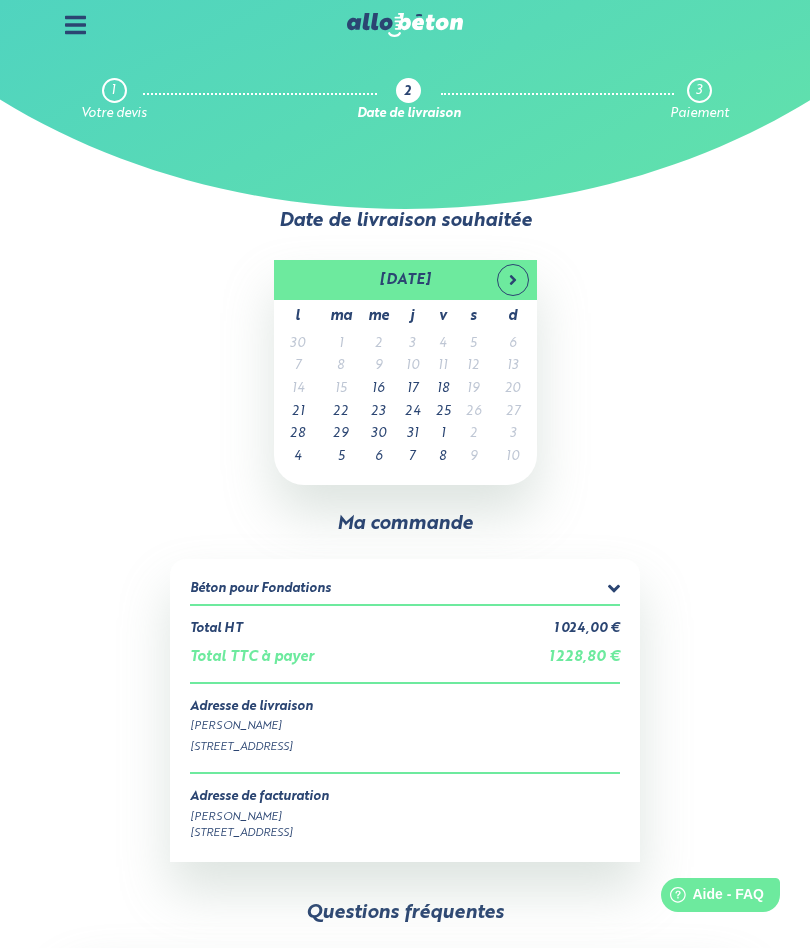 click on "16" at bounding box center [378, 389] 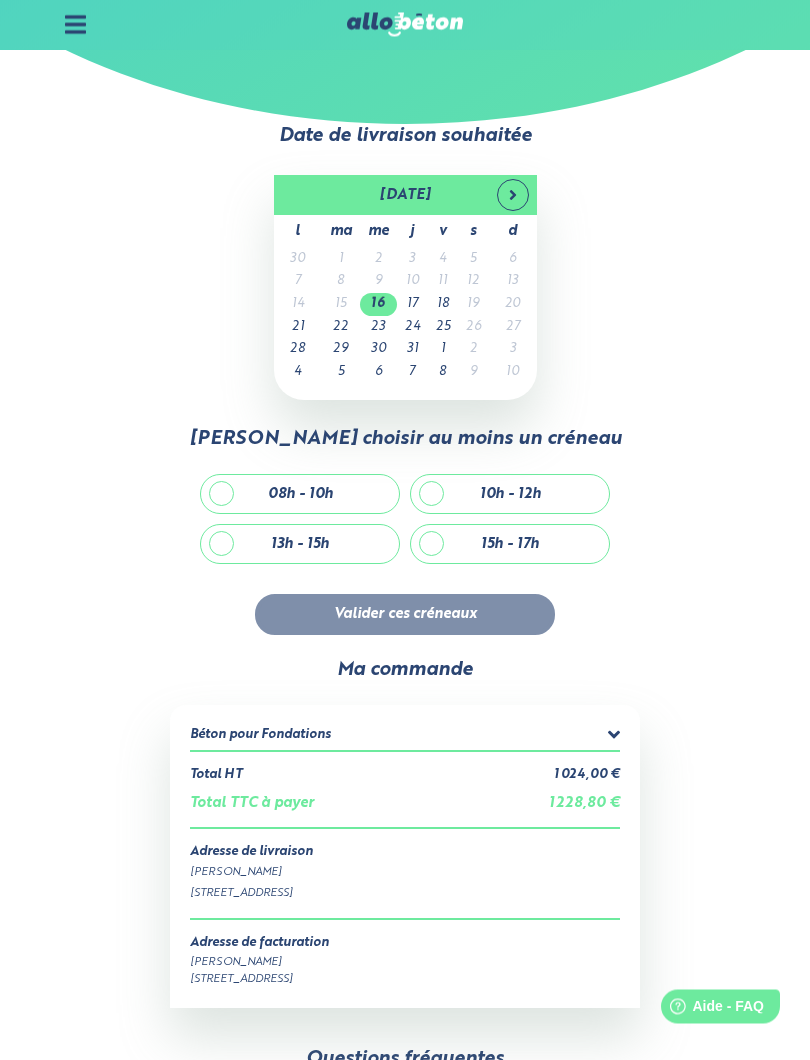 click on "08h - 10h" at bounding box center (300, 495) 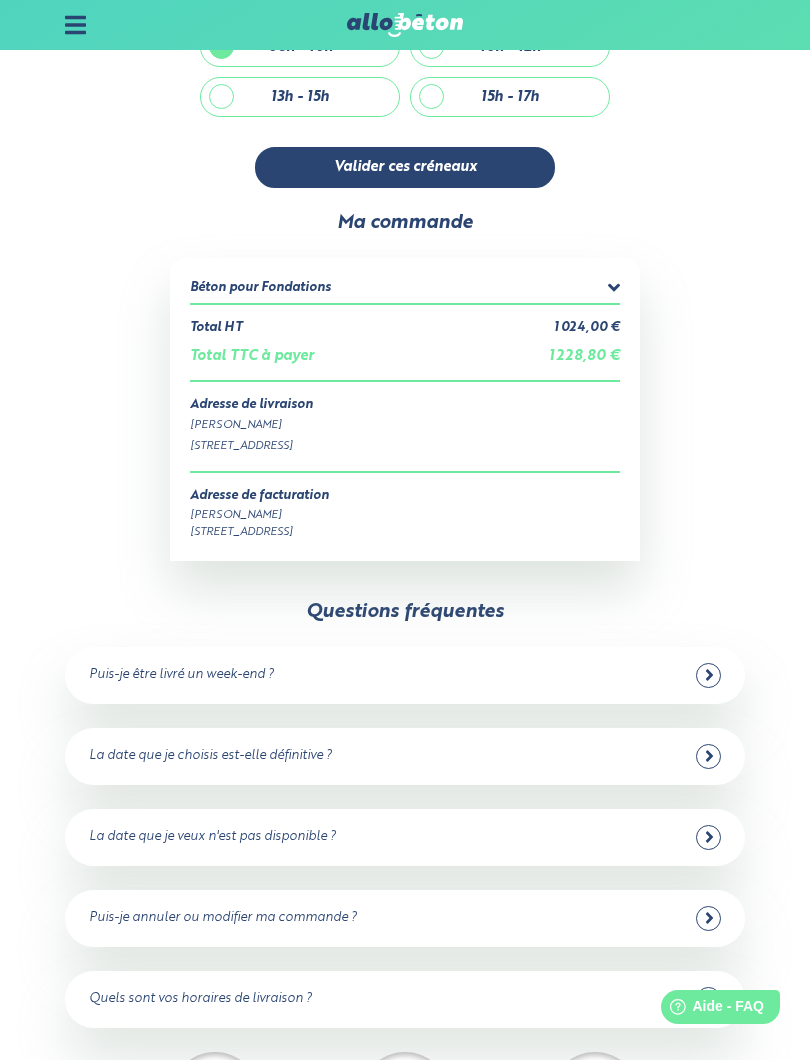 scroll, scrollTop: 531, scrollLeft: 0, axis: vertical 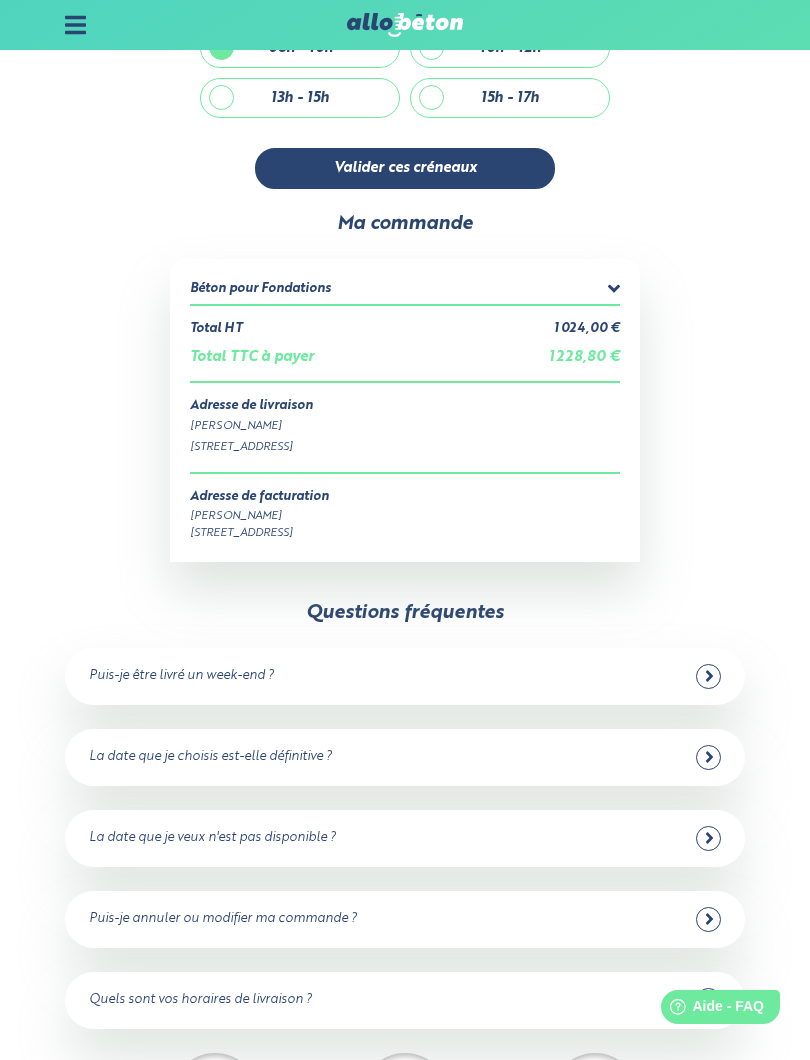 click on "La date que je veux n'est pas disponible ?
Si c'est un jour de semaine non férié, c'est que le planning de la centrale est déjà complet. Le nombre de créneaux est limité et en ce moment, nous avons un délai de livraison moyen de 2 jours ouvrés donc pensez à anticiper votre commande !" at bounding box center (405, 838) 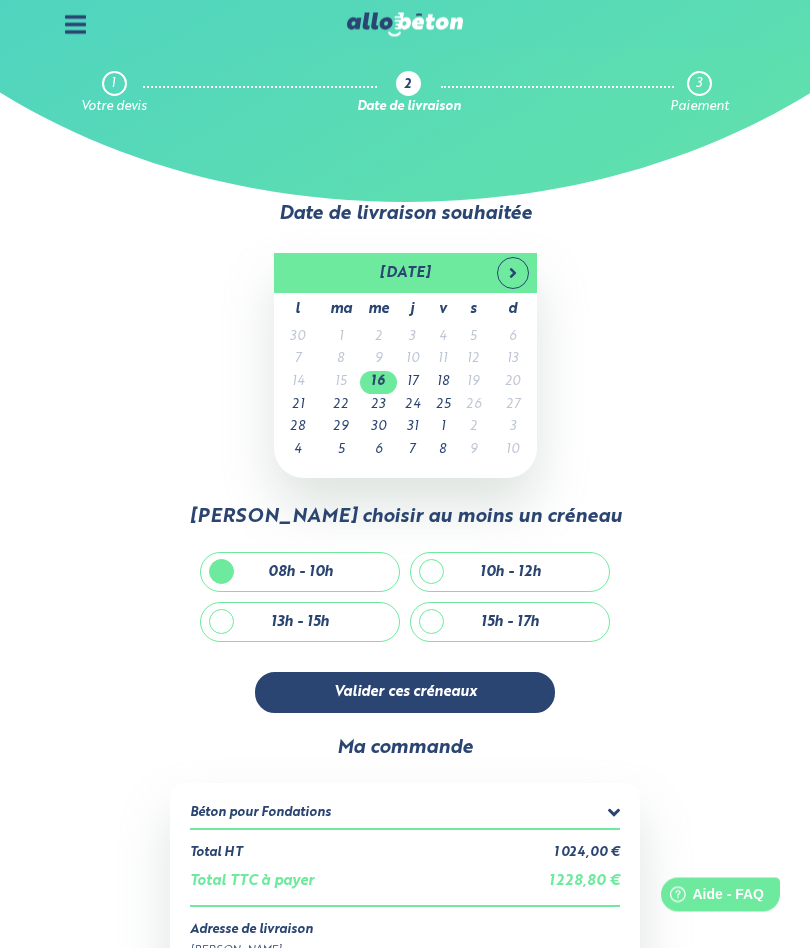 scroll, scrollTop: 0, scrollLeft: 0, axis: both 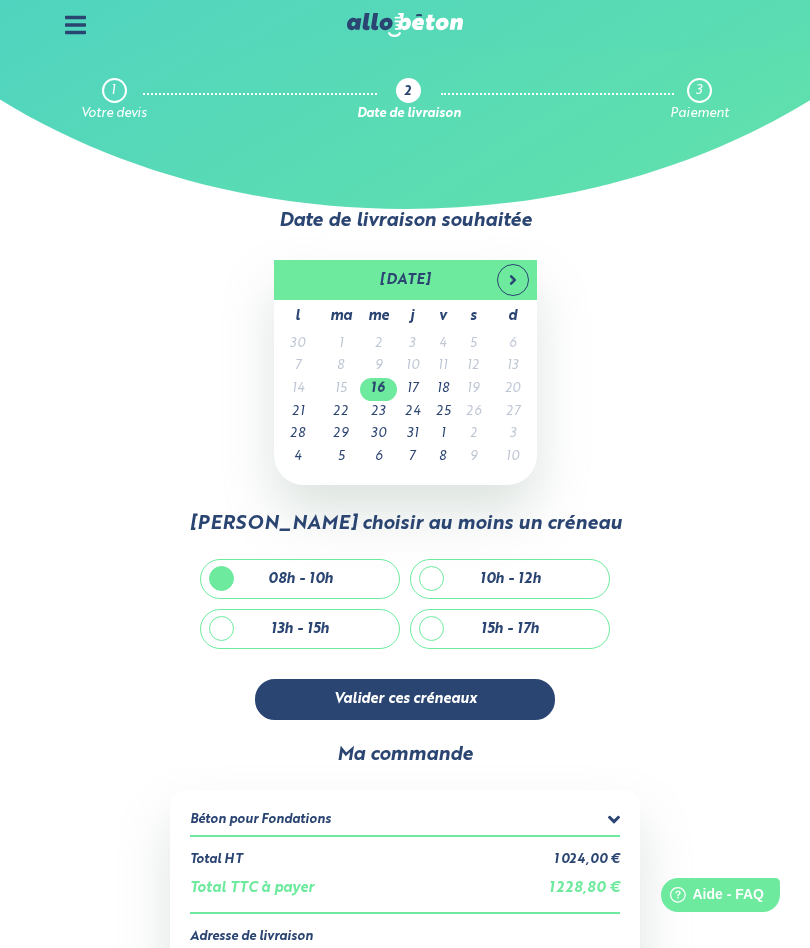 click on "Valider ces créneaux" at bounding box center [405, 699] 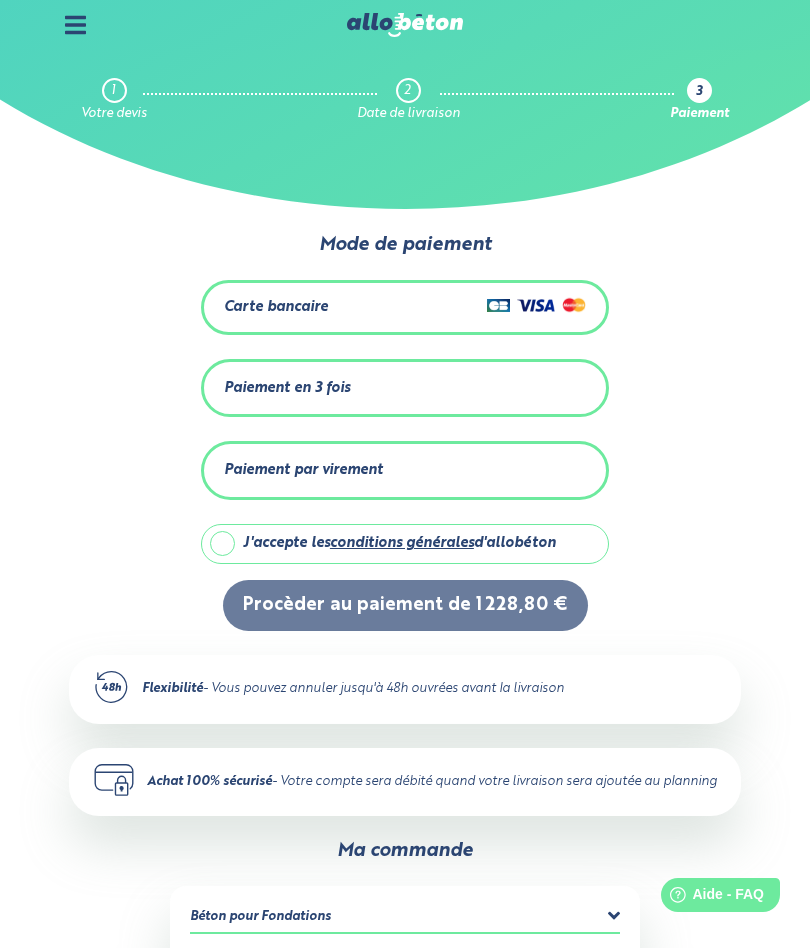 scroll, scrollTop: 0, scrollLeft: 0, axis: both 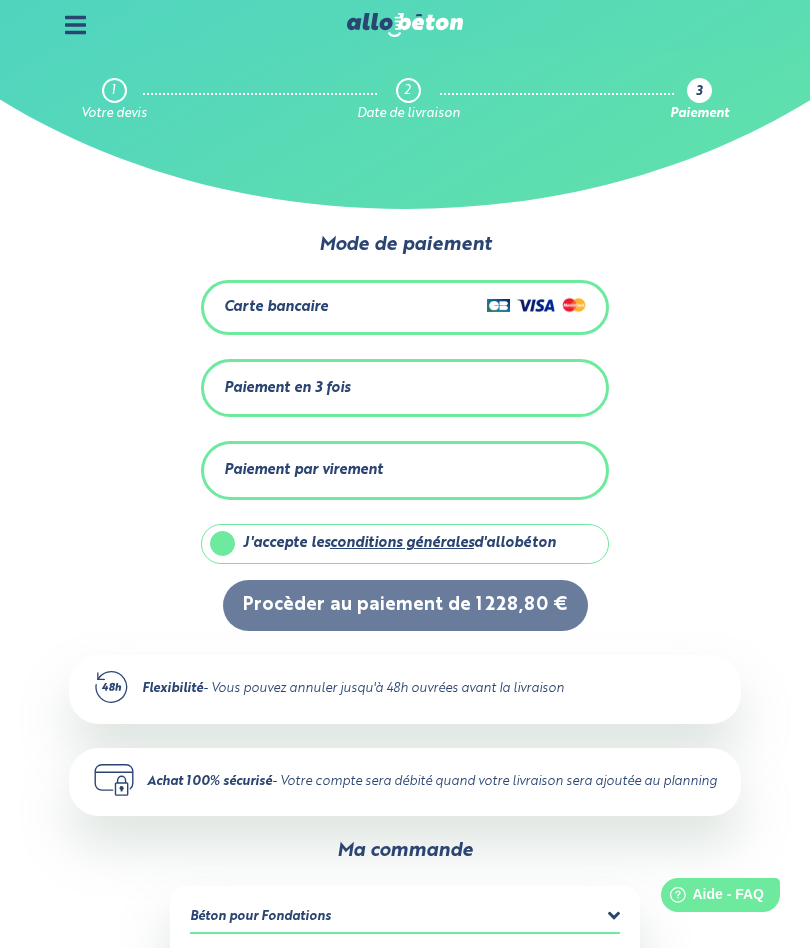 click on "Carte bancaire" at bounding box center [405, 307] 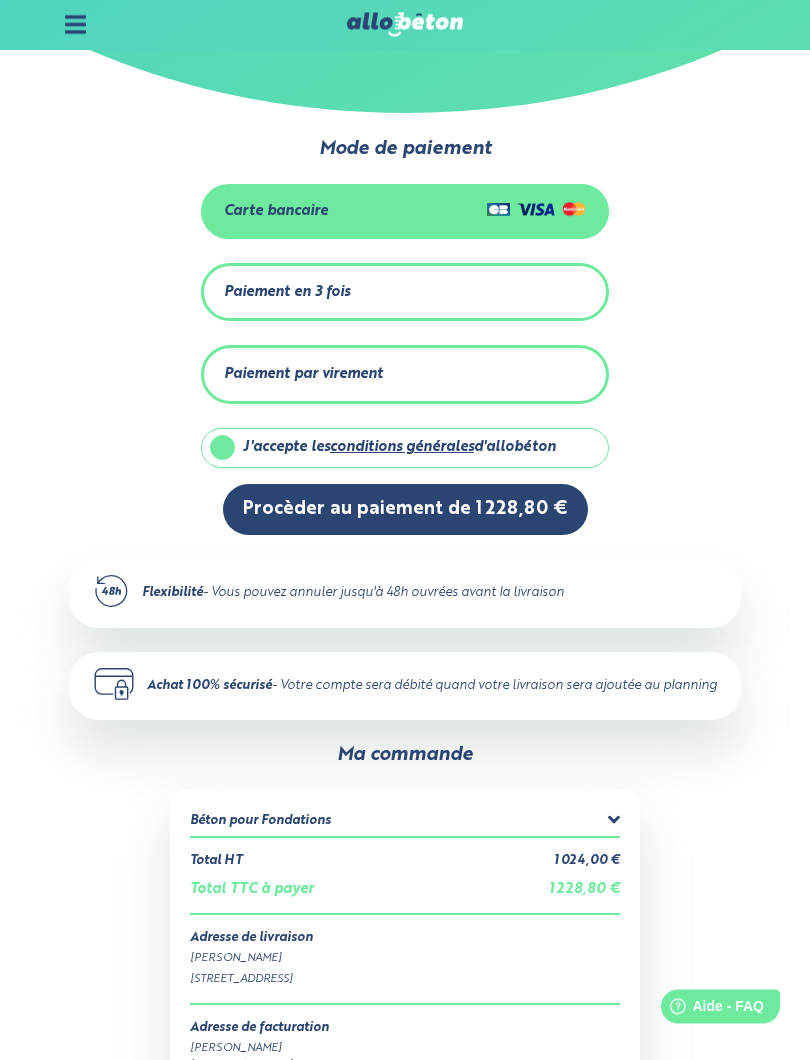 scroll, scrollTop: 96, scrollLeft: 0, axis: vertical 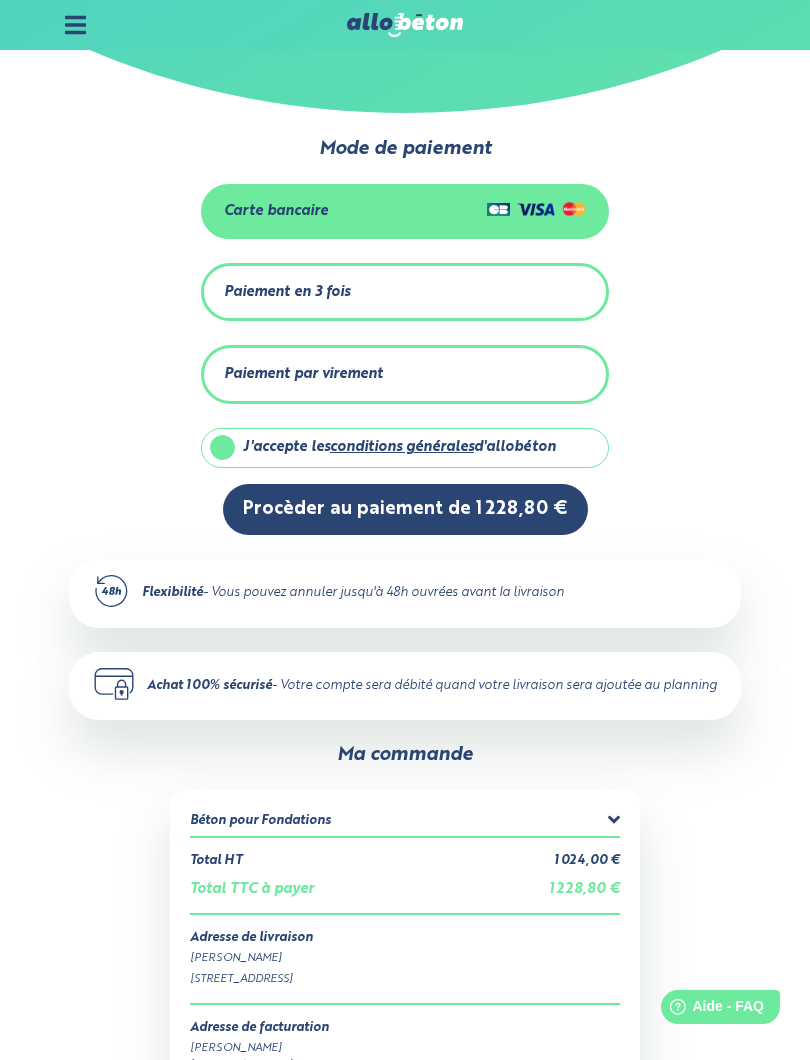 click on "Procèder au paiement de 1 228,80 €" at bounding box center (405, 509) 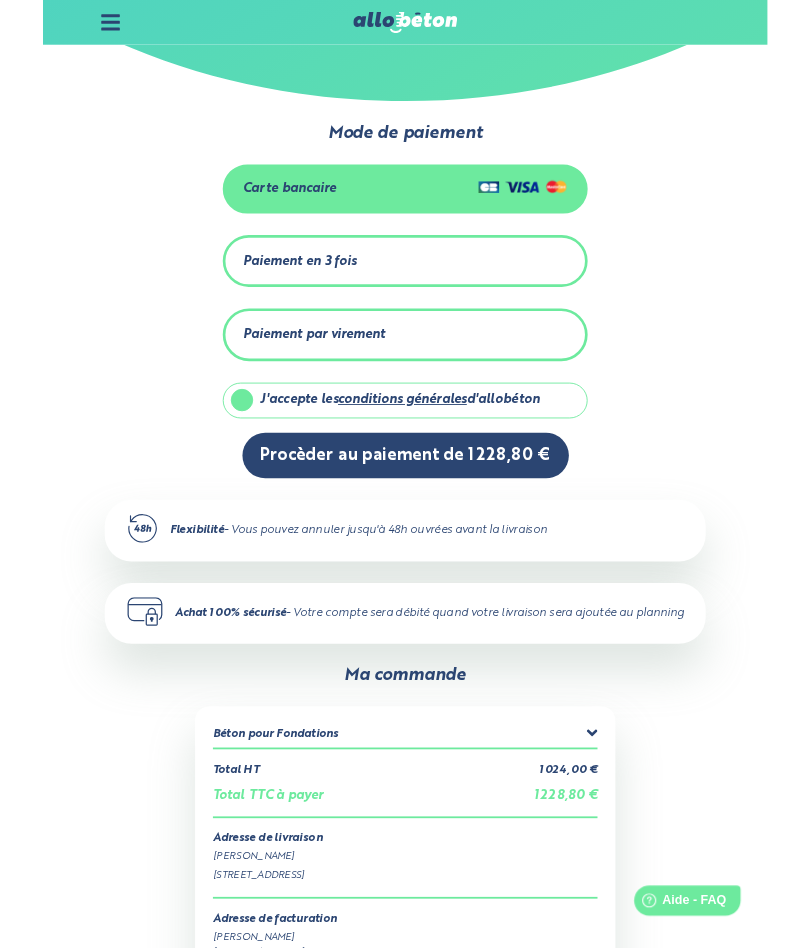scroll, scrollTop: 152, scrollLeft: 0, axis: vertical 